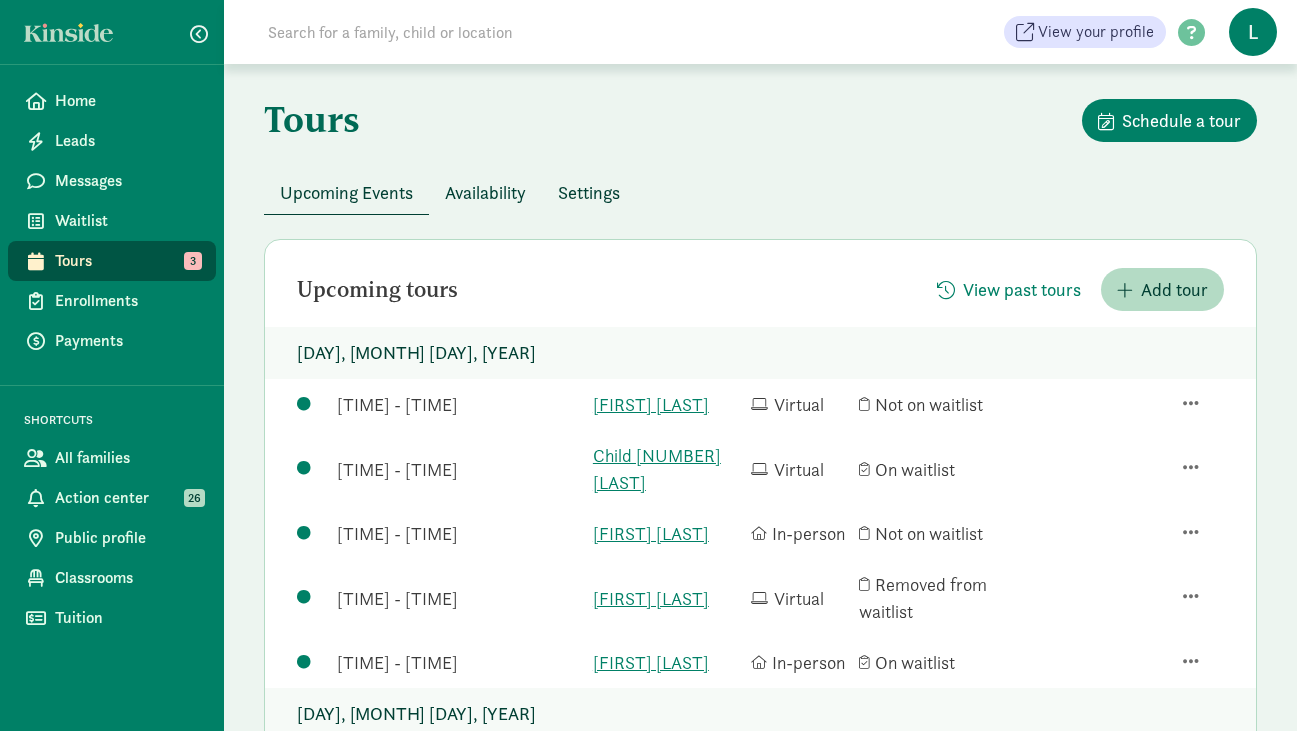 scroll, scrollTop: 0, scrollLeft: 0, axis: both 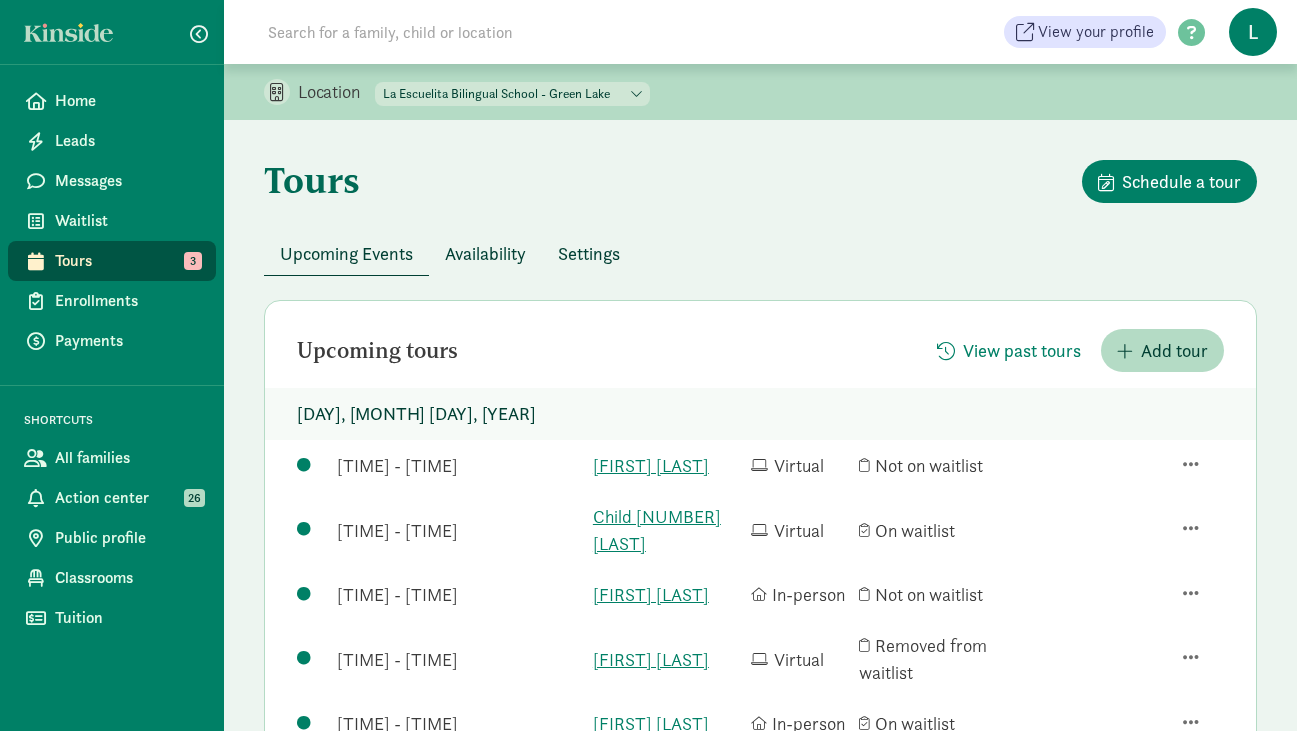 click on "La Escuelita Bilingual School - [CITY] La Escuelita Bilingual School - [CITY]" at bounding box center (512, 94) 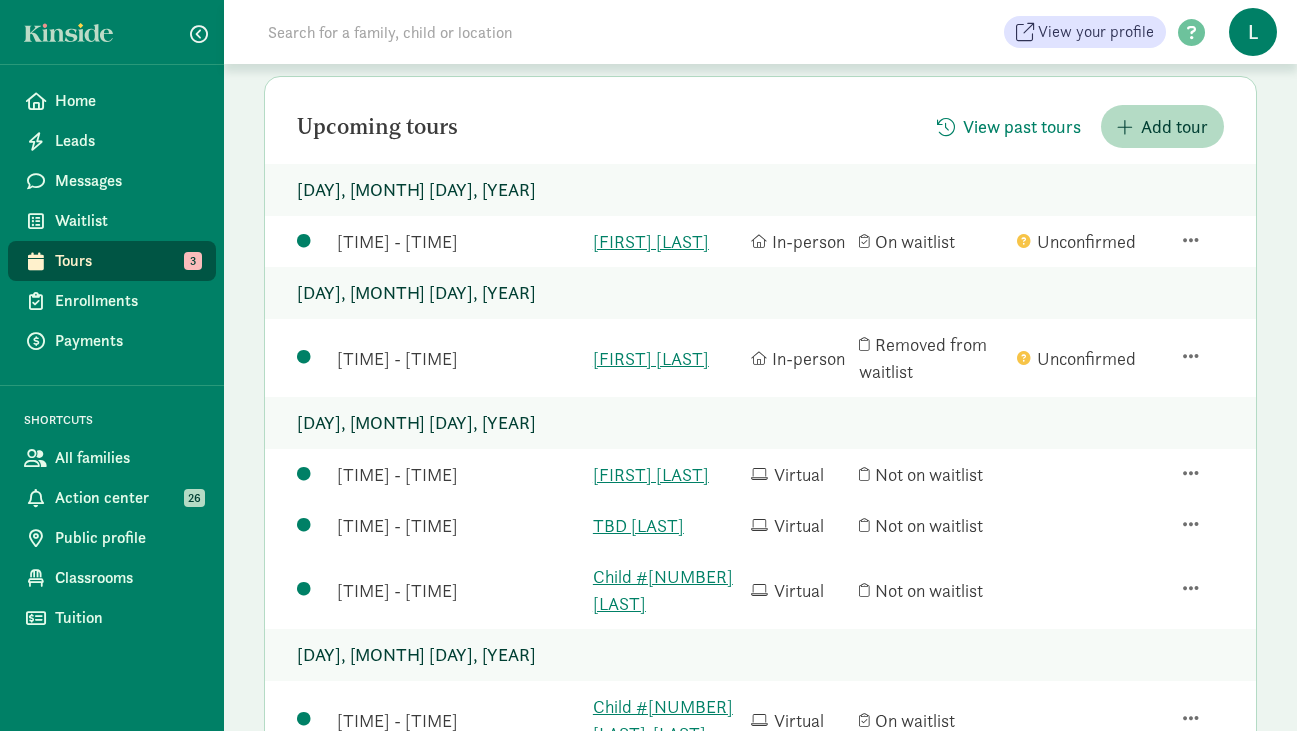 scroll, scrollTop: 229, scrollLeft: 0, axis: vertical 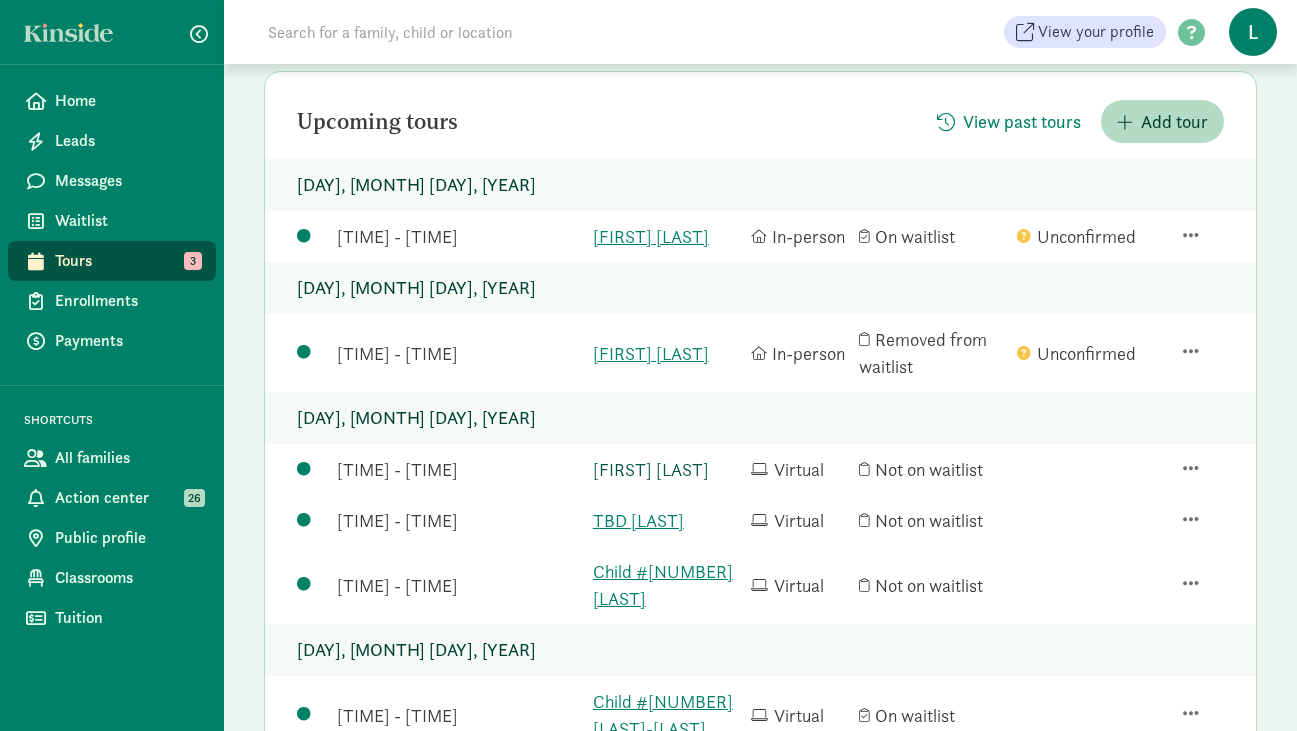 click on "[FIRST] [LAST]" at bounding box center (667, 469) 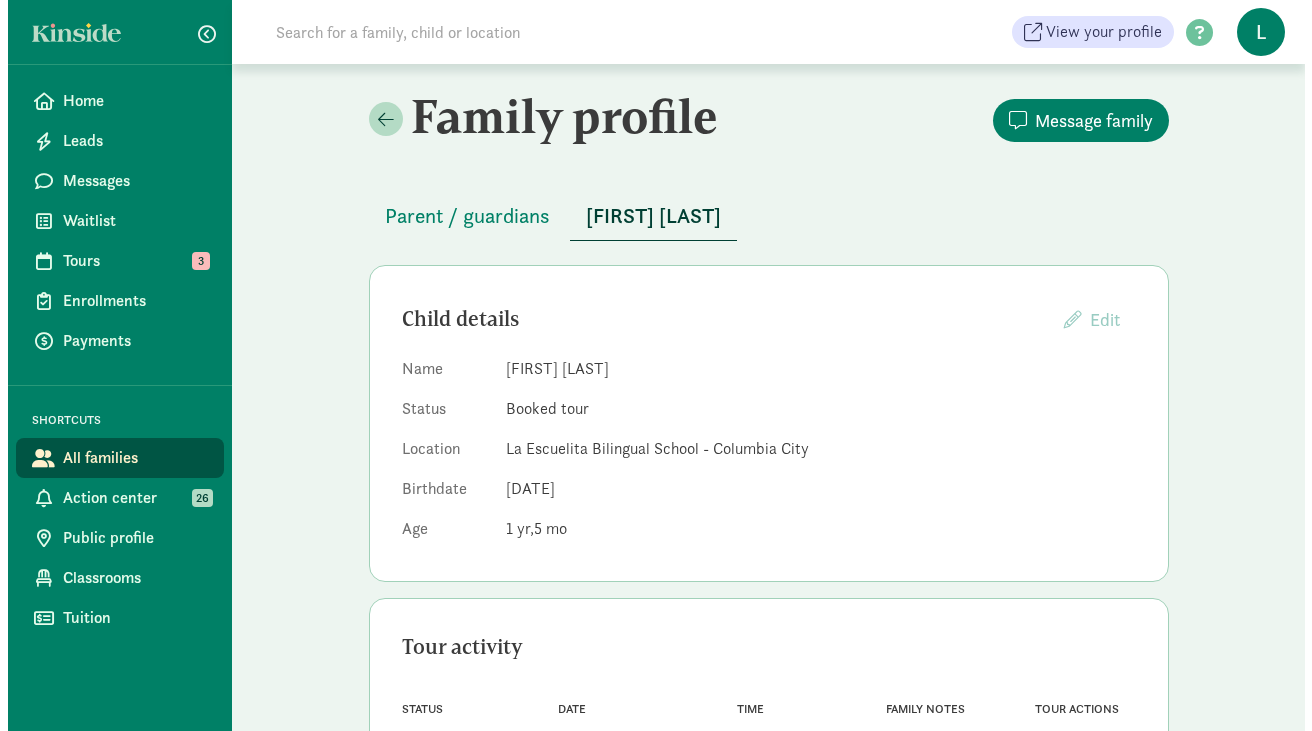 scroll, scrollTop: 100, scrollLeft: 0, axis: vertical 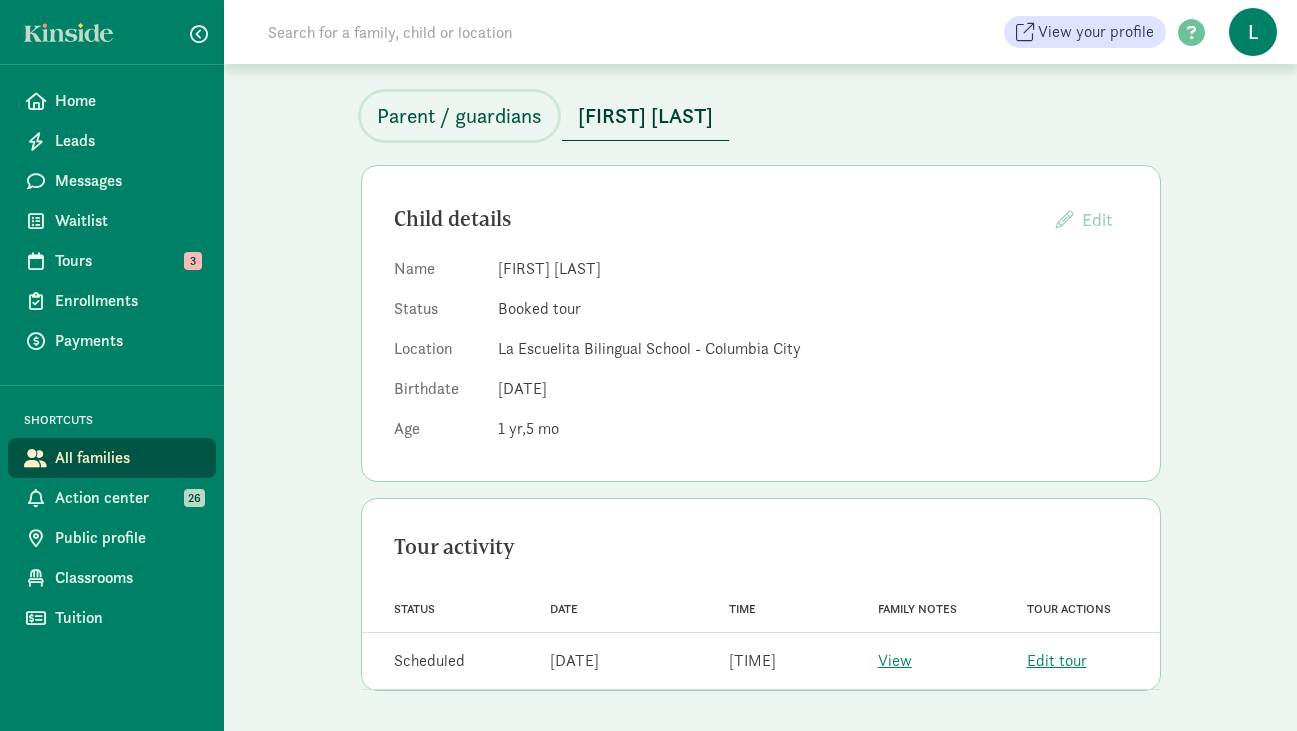 click on "Parent / guardians" at bounding box center [459, 116] 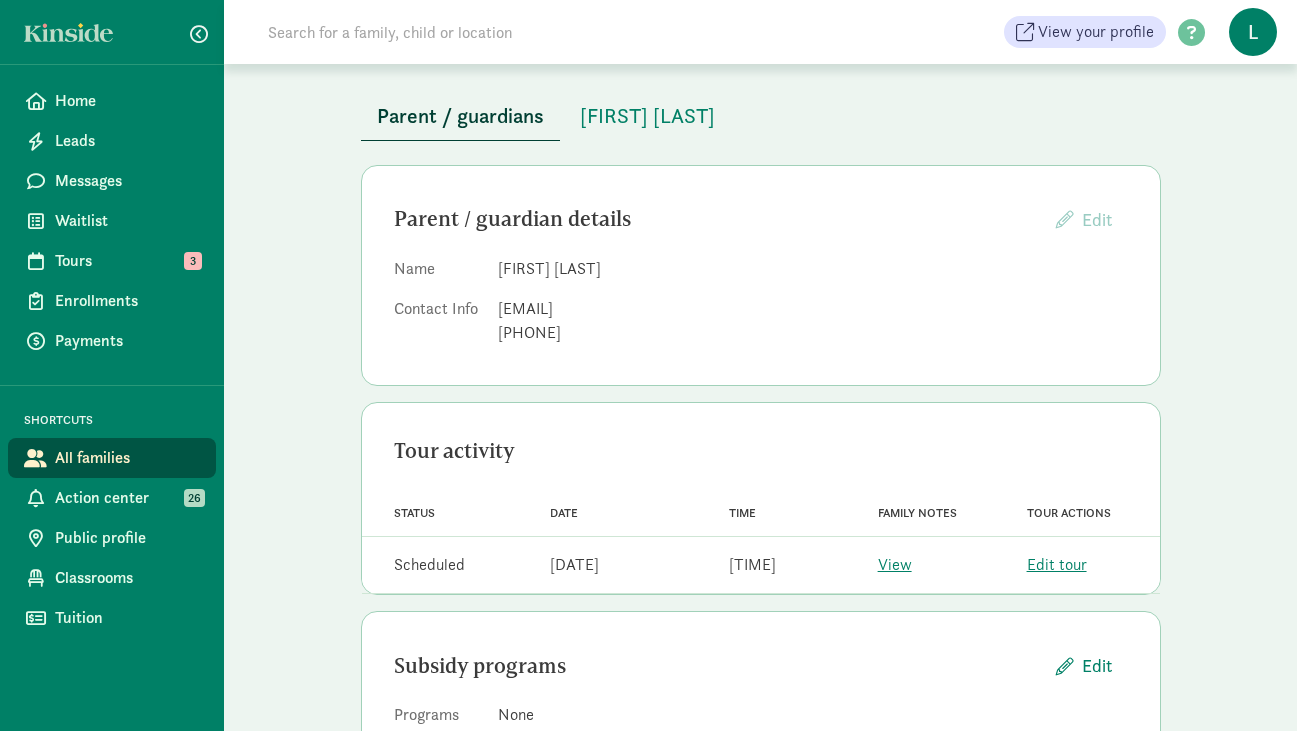 drag, startPoint x: 633, startPoint y: 306, endPoint x: 496, endPoint y: 305, distance: 137.00365 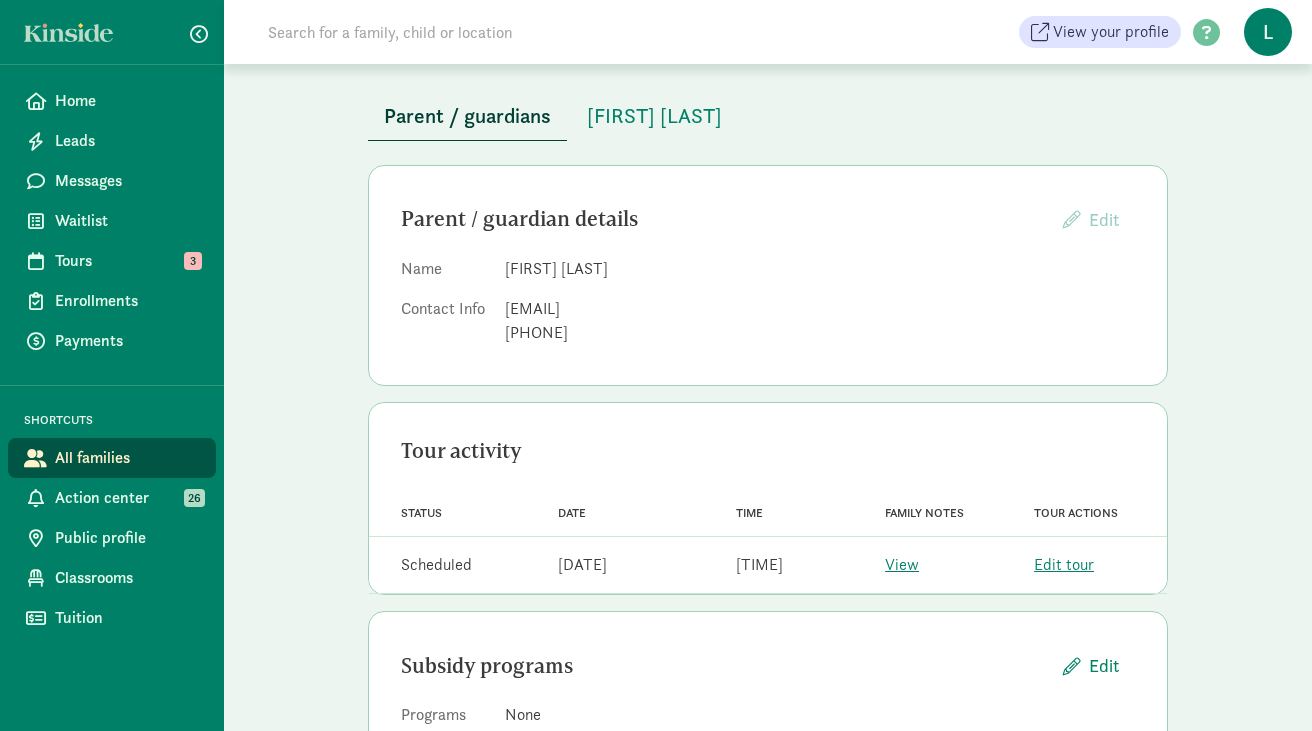 click 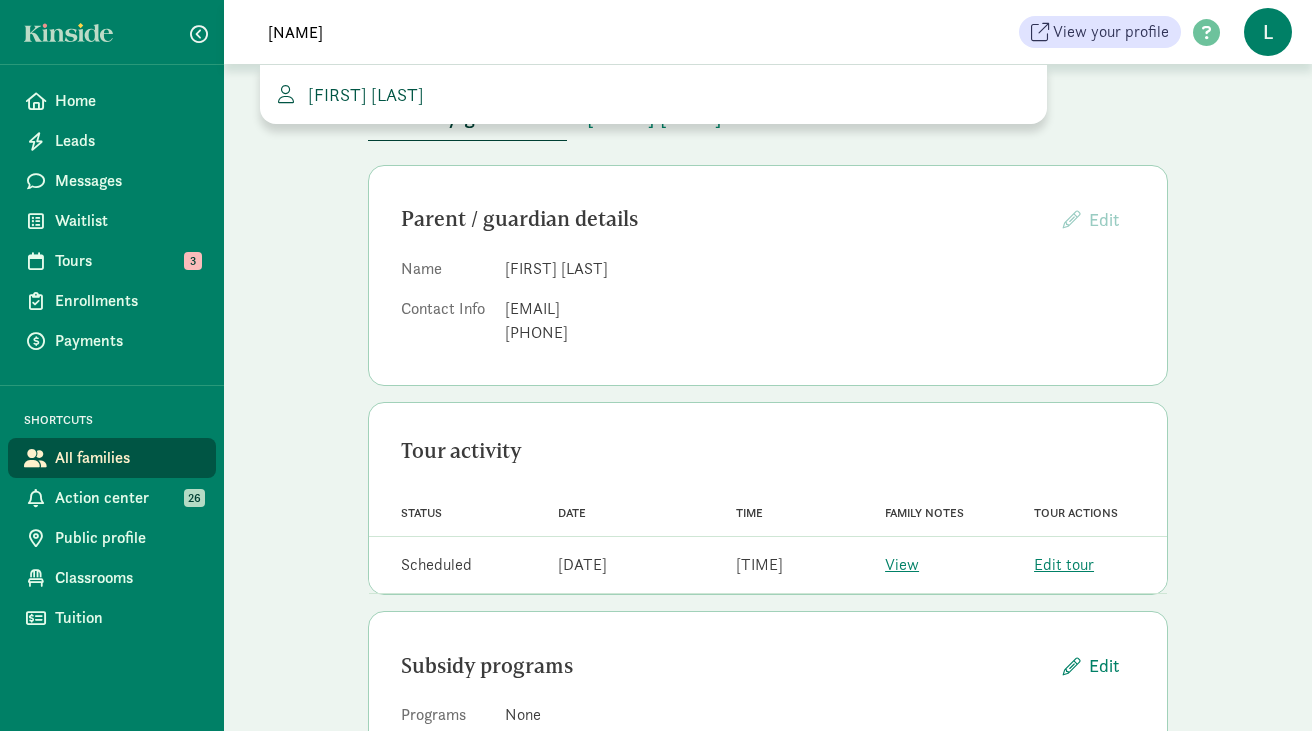 type on "[NAME]" 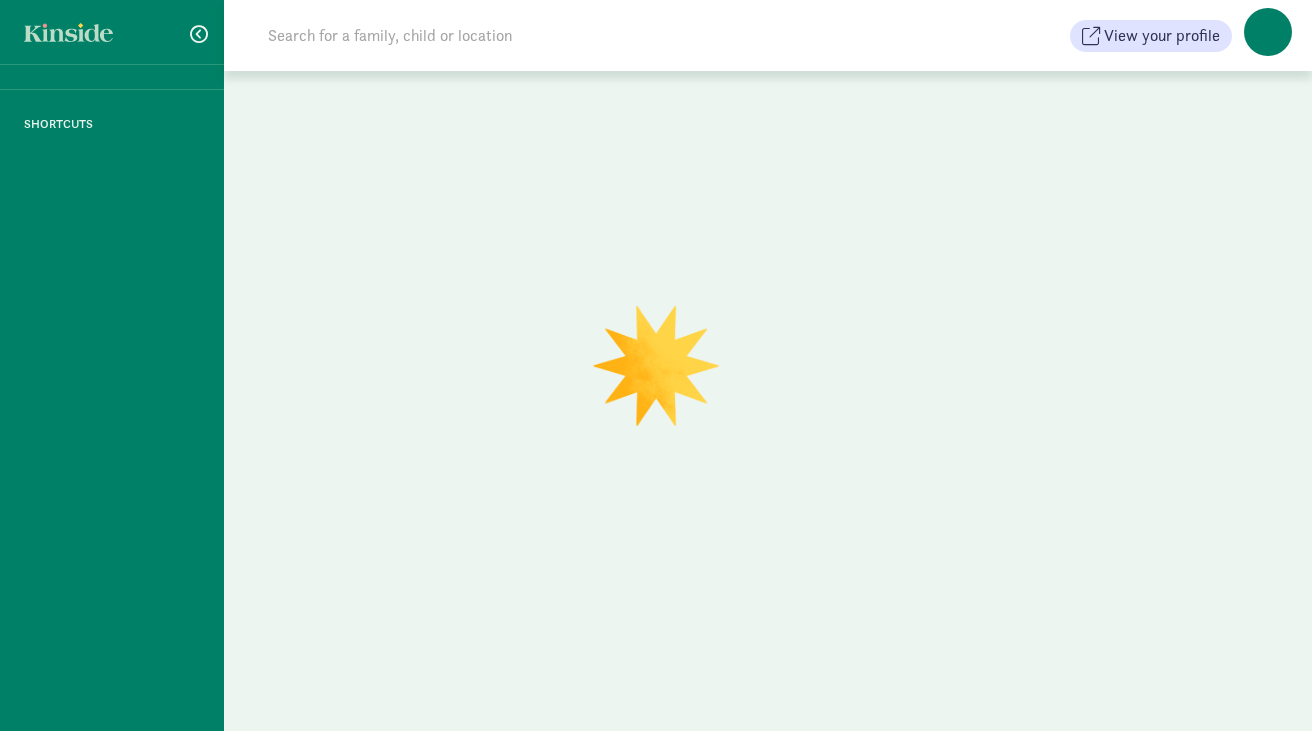 scroll, scrollTop: 0, scrollLeft: 0, axis: both 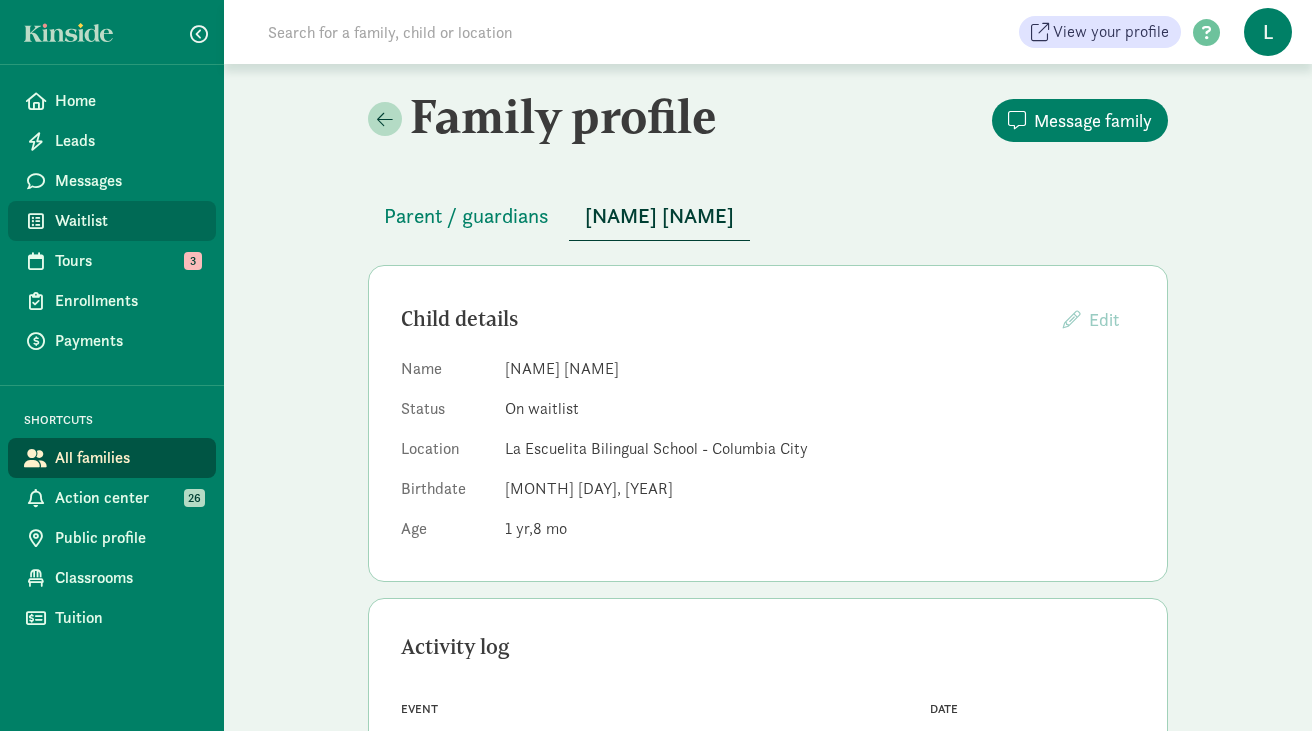 click on "Waitlist" at bounding box center [127, 221] 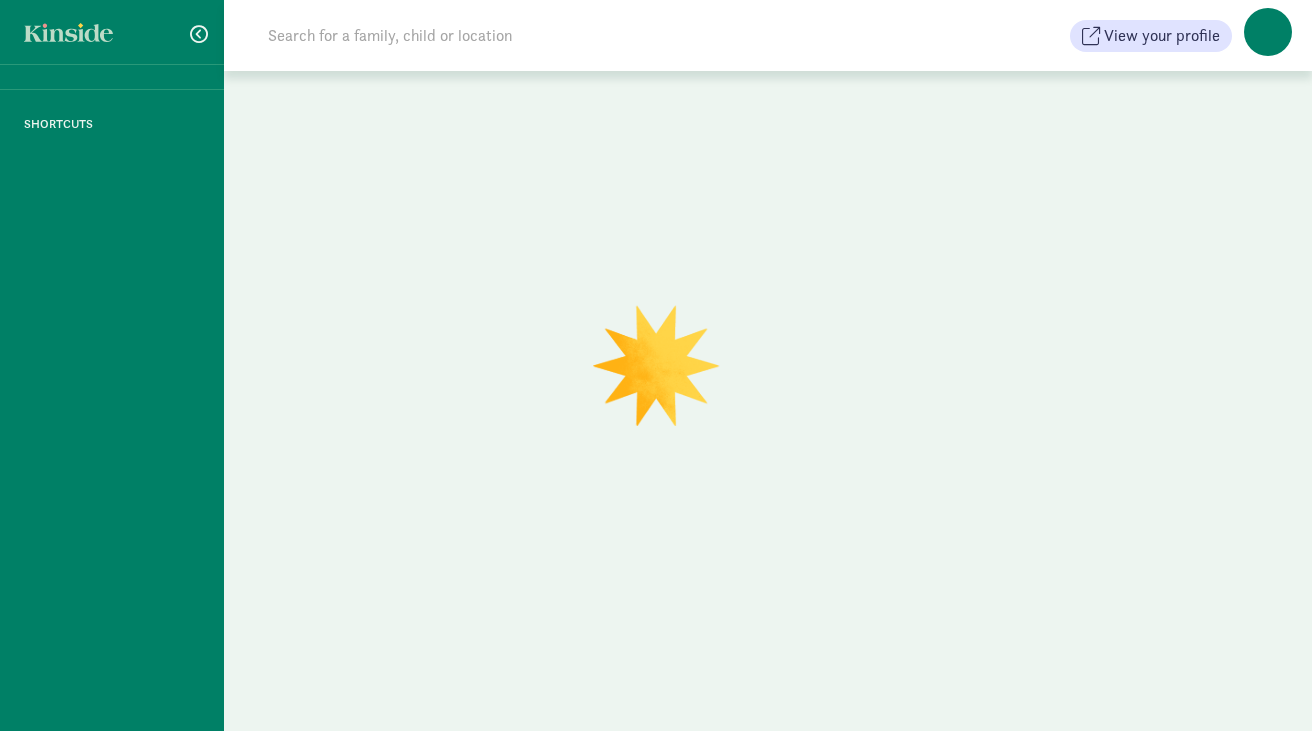 scroll, scrollTop: 0, scrollLeft: 0, axis: both 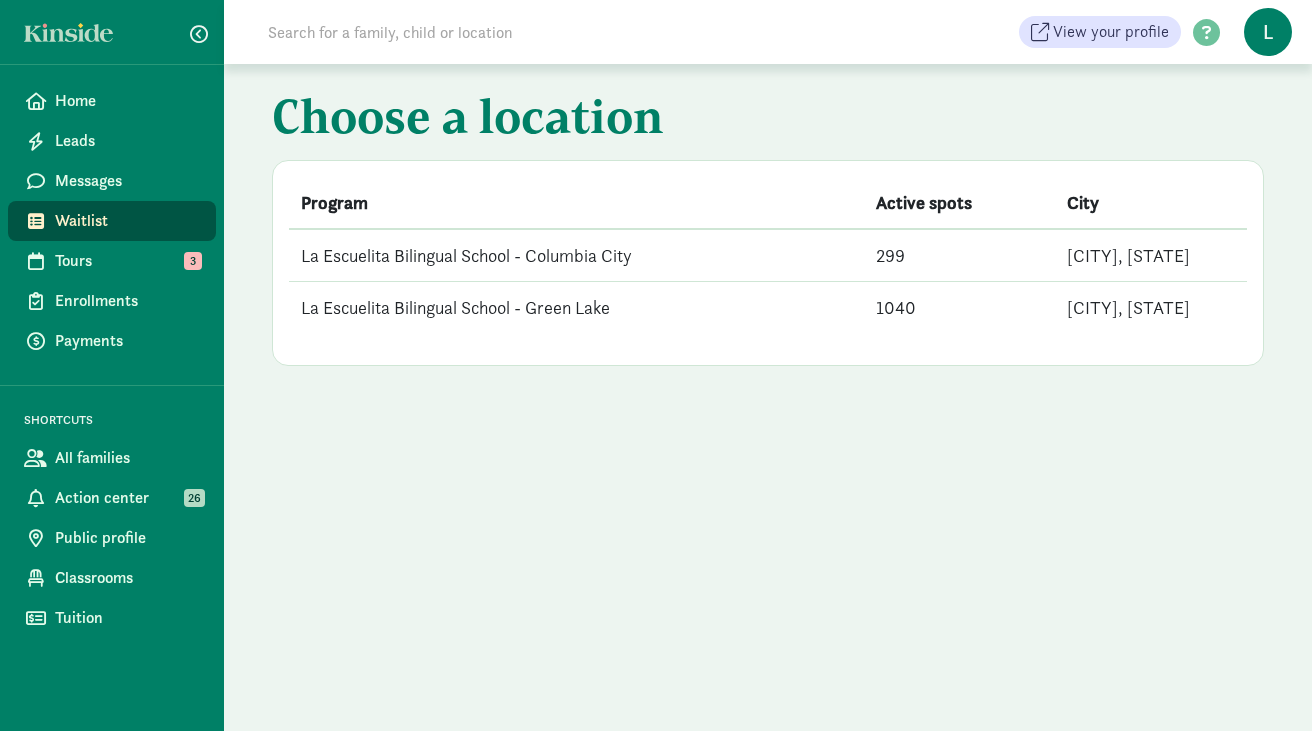 click on "La Escuelita Bilingual School - Columbia City" at bounding box center (576, 255) 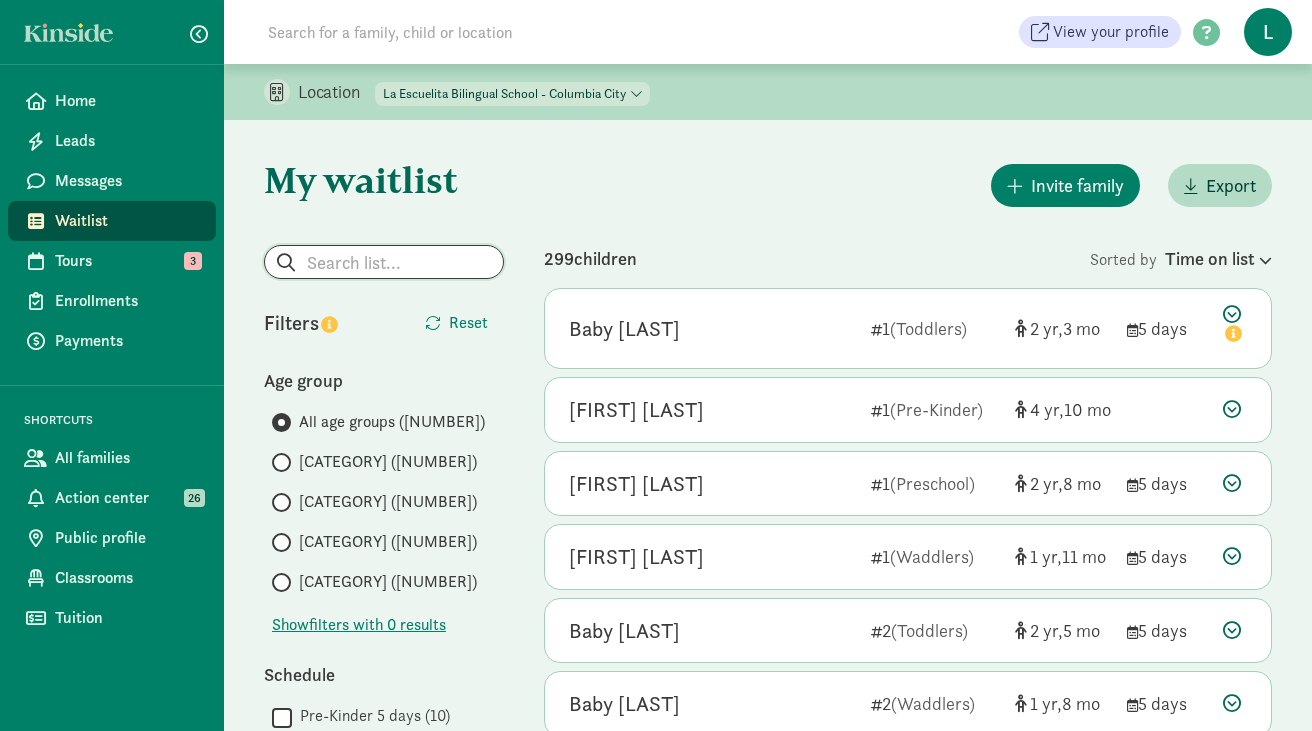 click 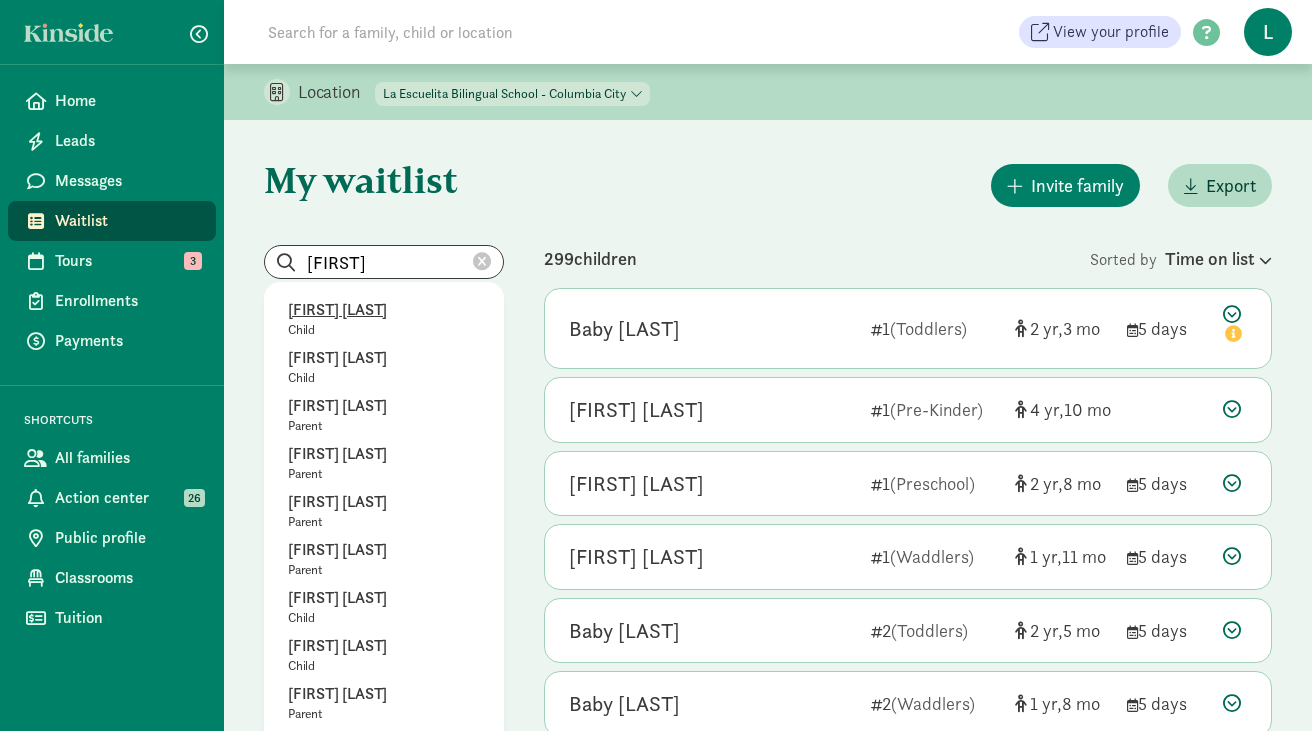 click on "Jackson McGough-Church" at bounding box center [384, 310] 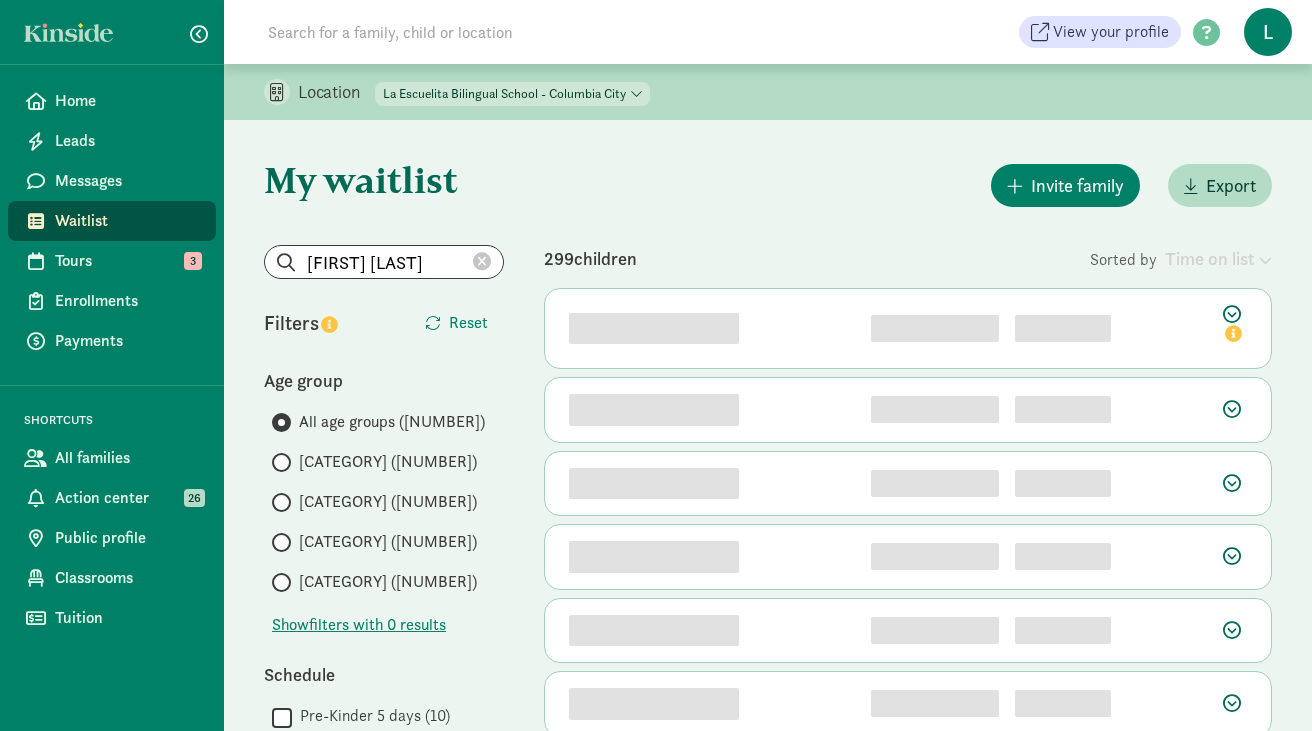 click 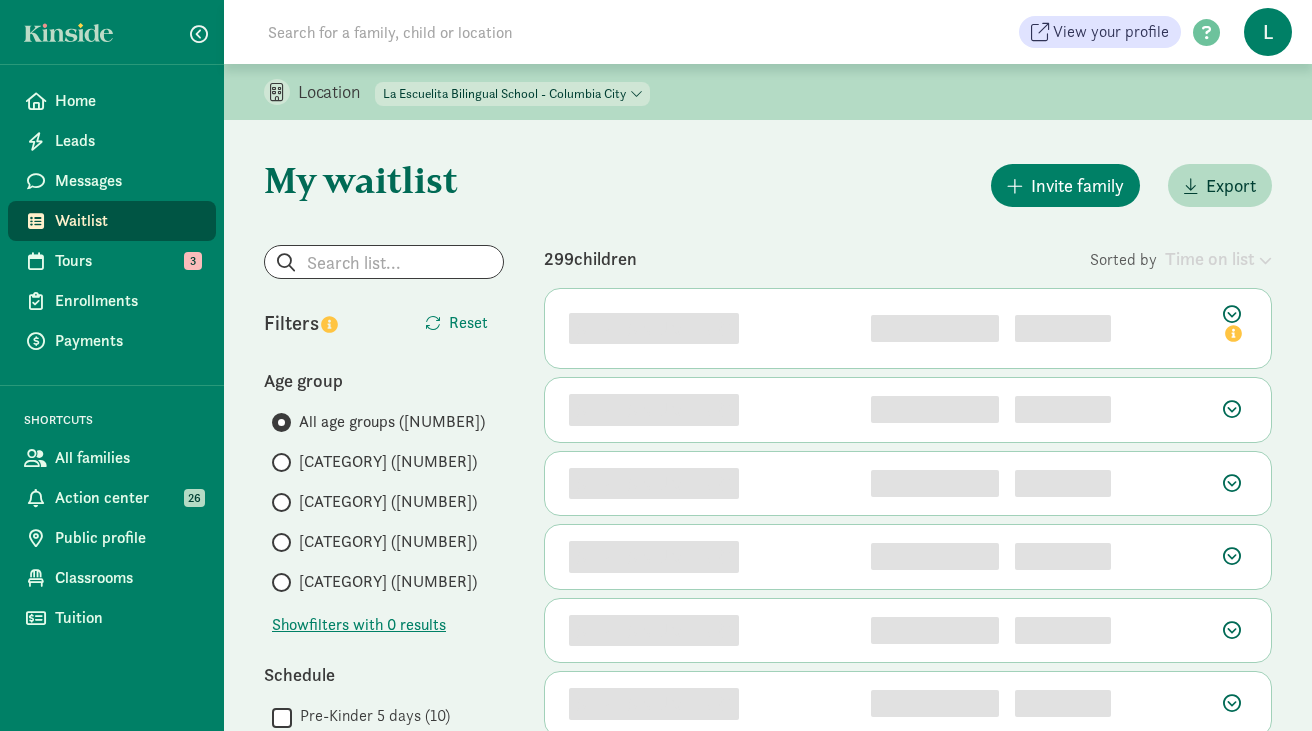 click at bounding box center (384, 262) 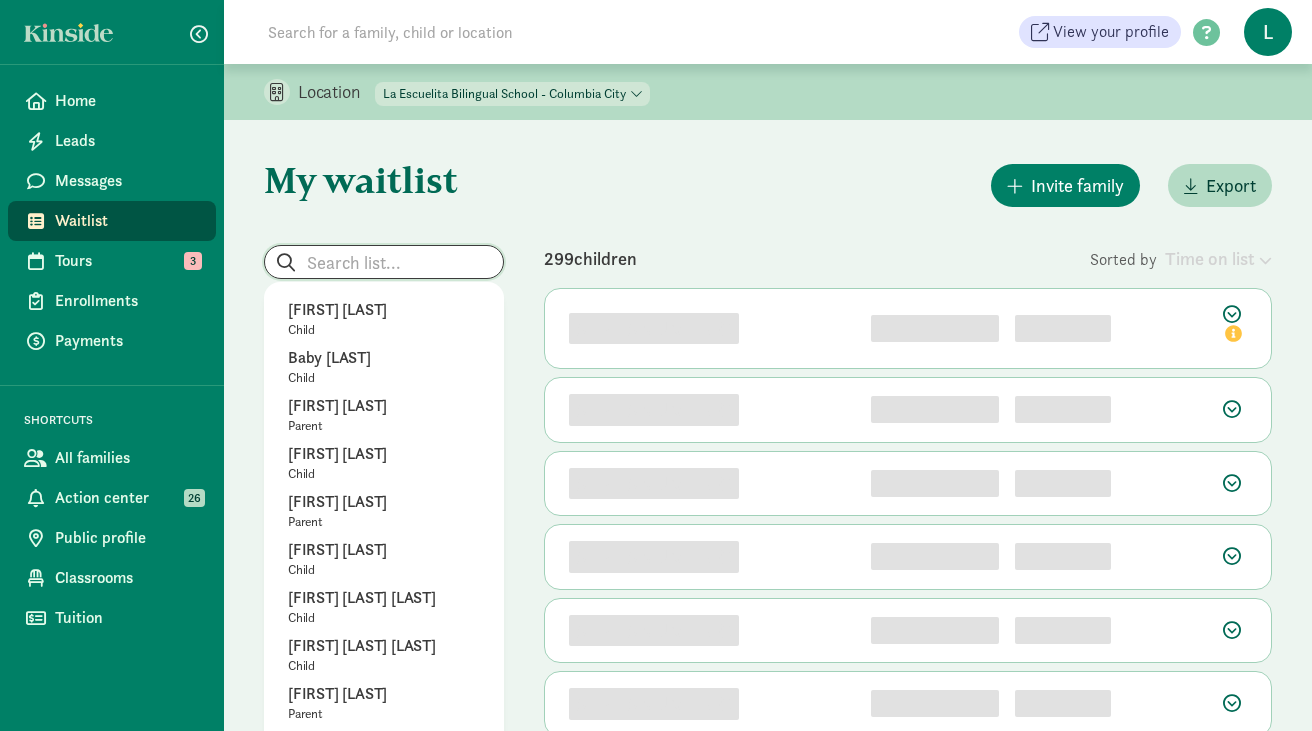 click 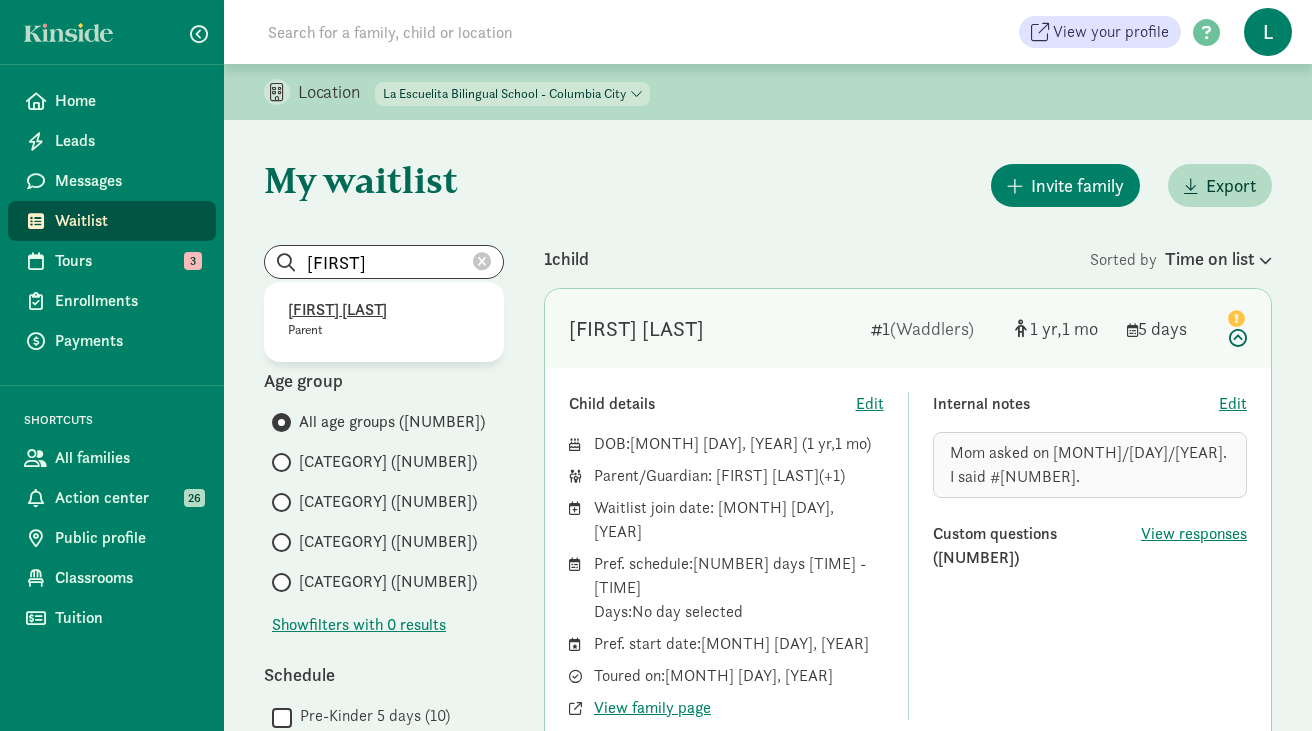 click on "Jaiya Sadhwani" at bounding box center (384, 310) 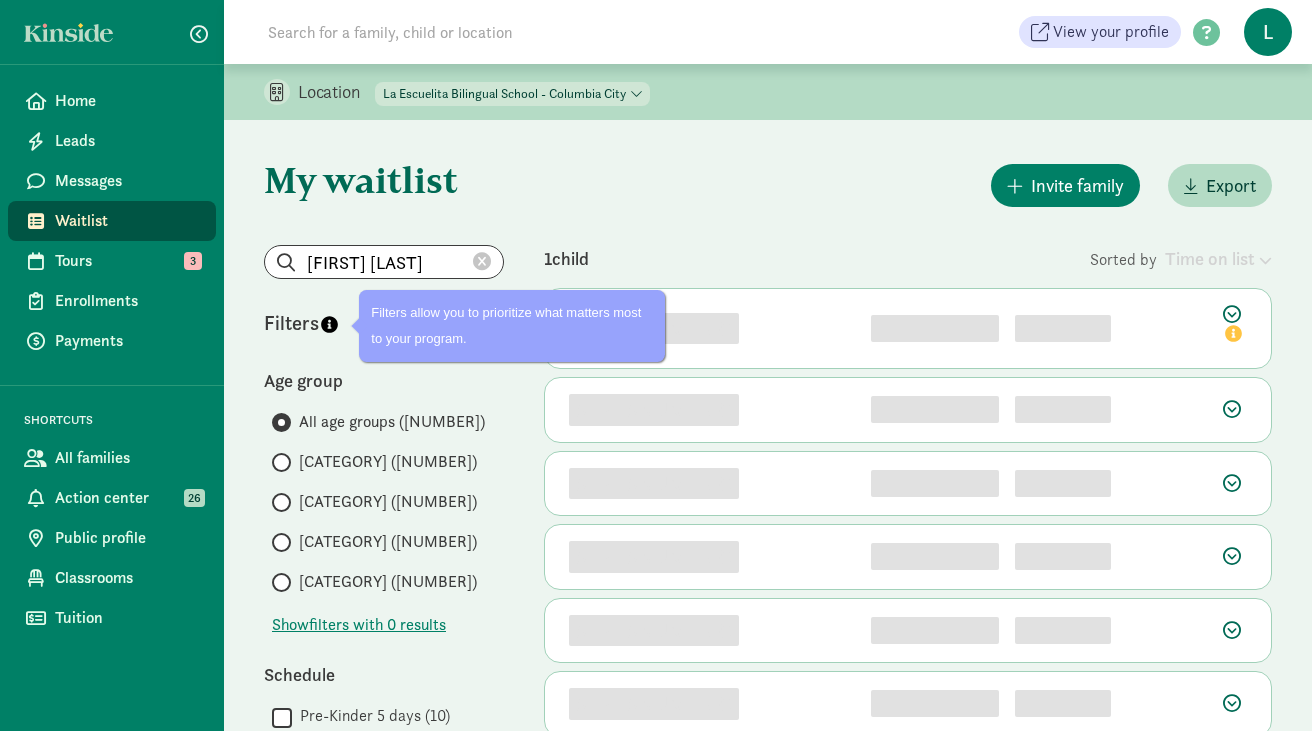 click 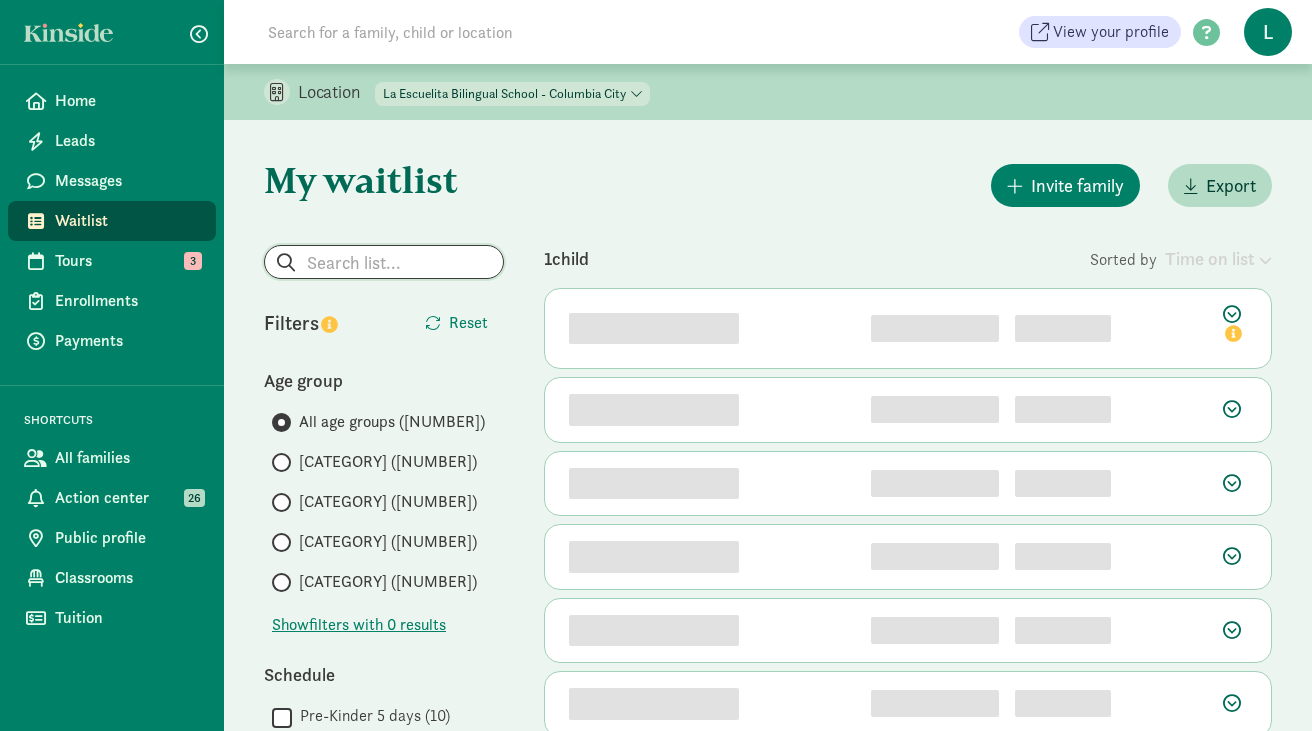 click 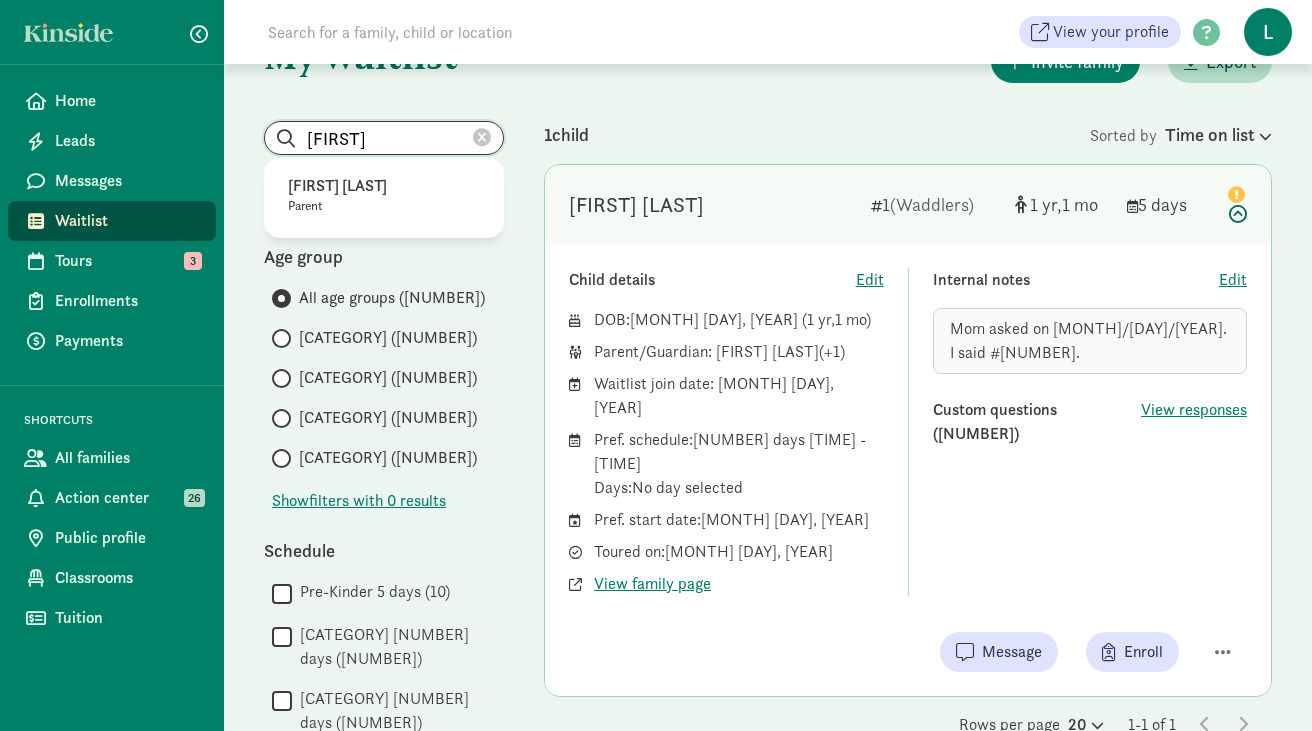 scroll, scrollTop: 122, scrollLeft: 0, axis: vertical 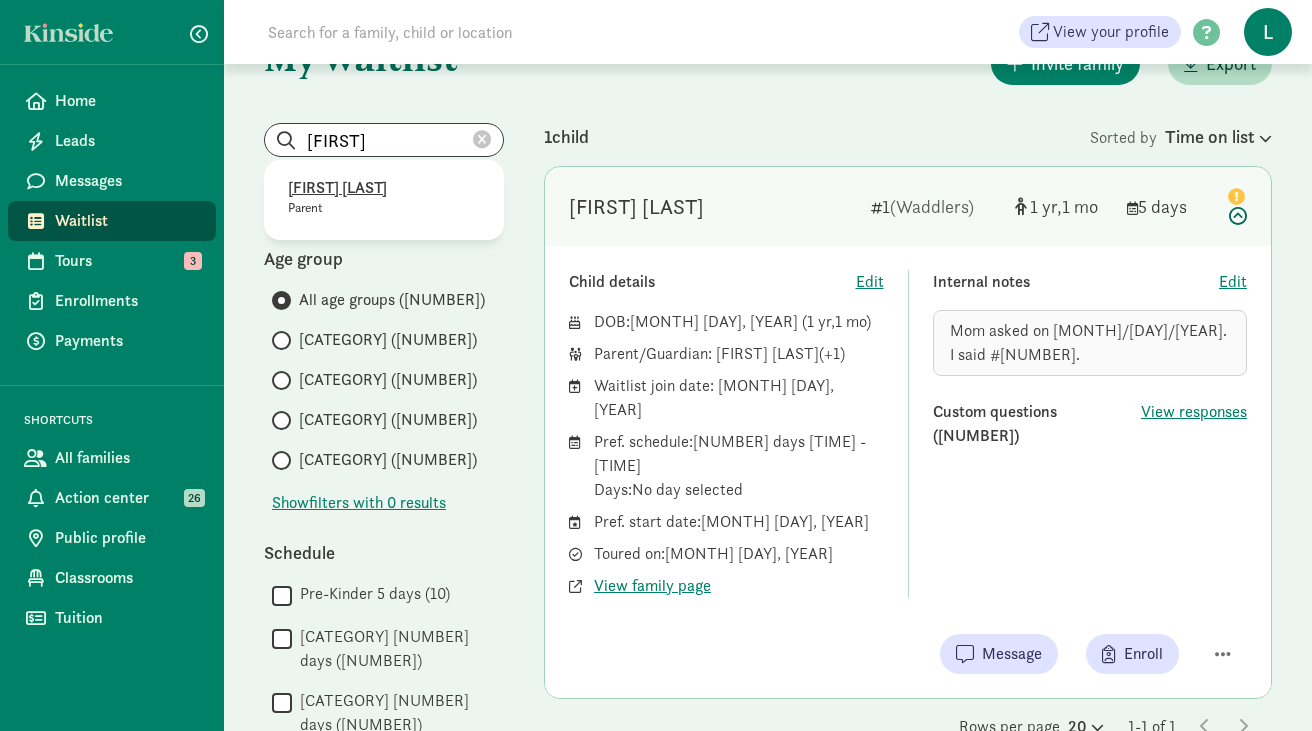 click on "Jaiya Sadhwani" at bounding box center (384, 188) 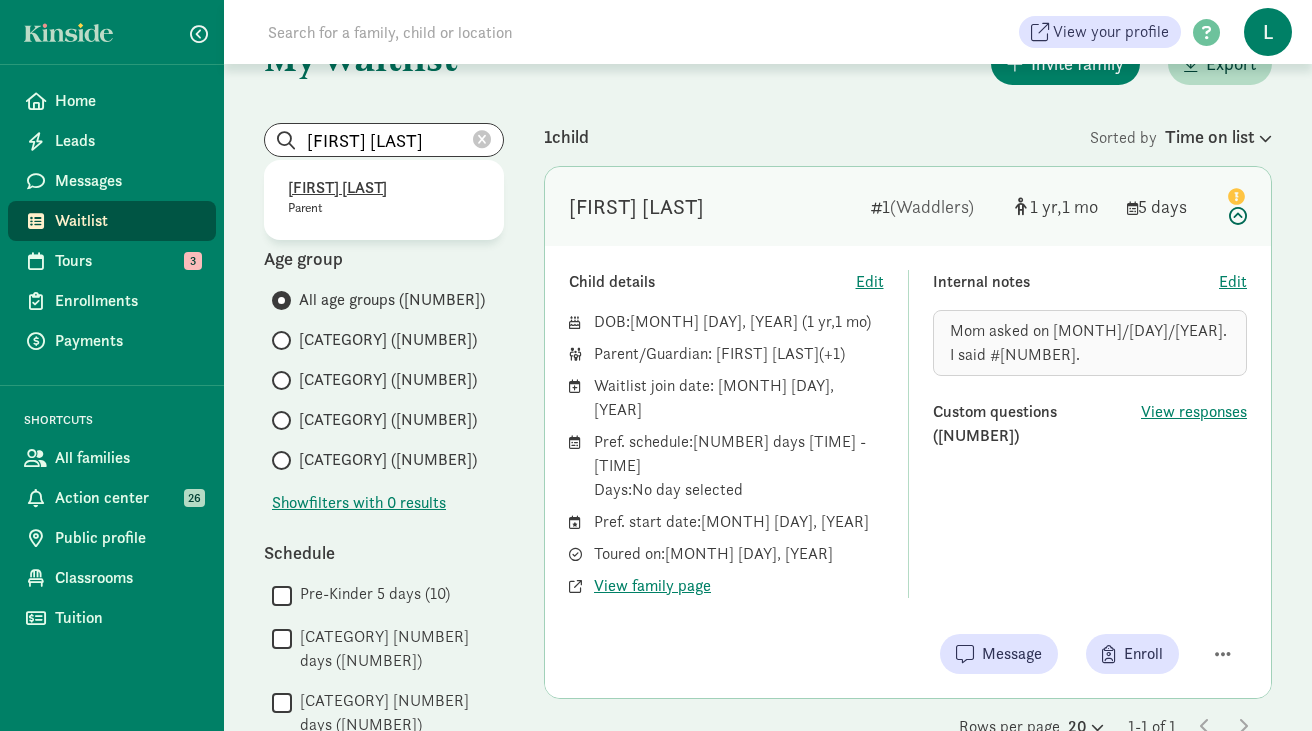 scroll, scrollTop: 0, scrollLeft: 0, axis: both 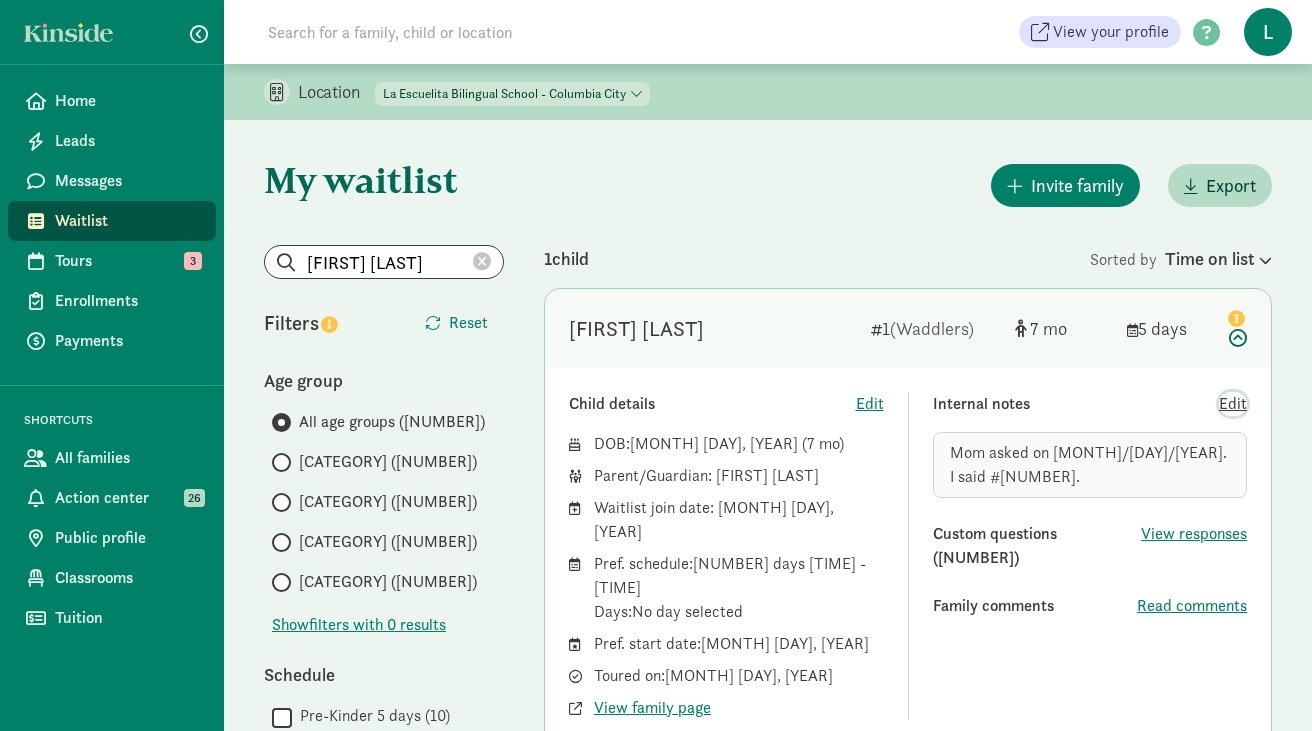 click on "Edit" at bounding box center [1233, 404] 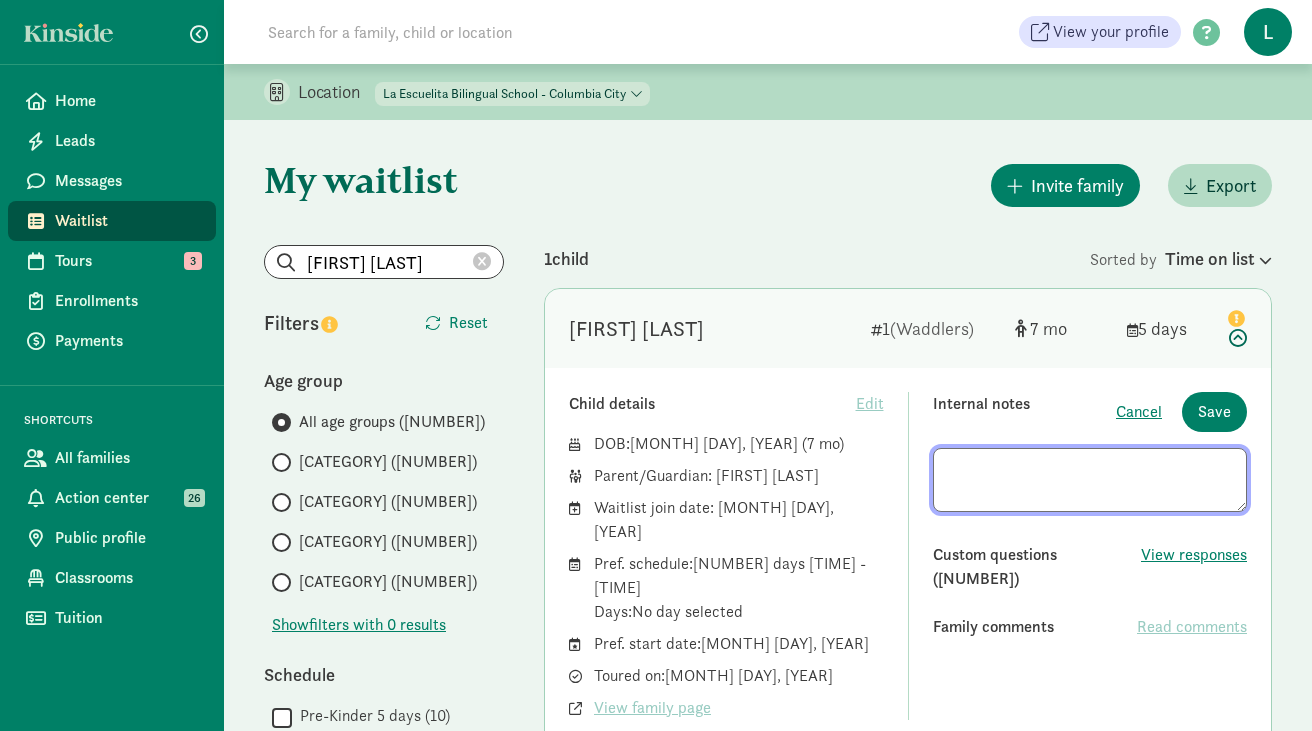 drag, startPoint x: 1188, startPoint y: 460, endPoint x: 910, endPoint y: 459, distance: 278.0018 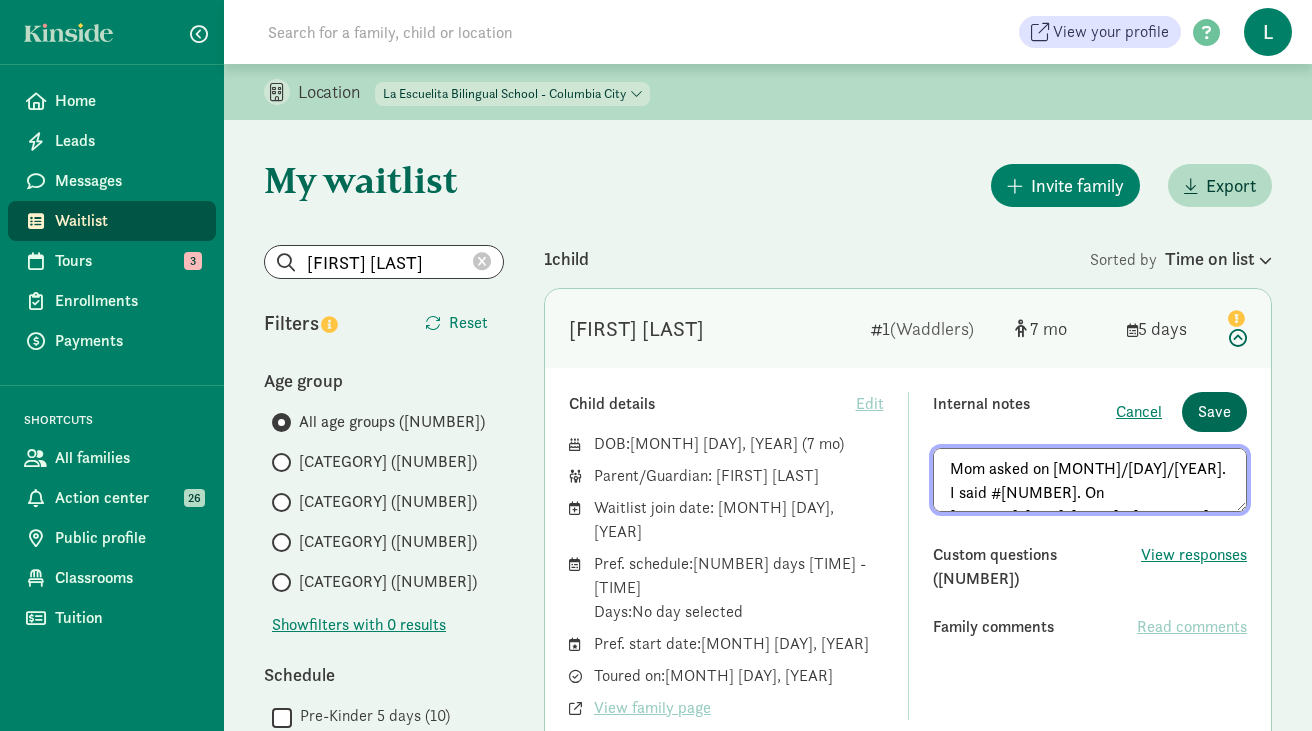 type on "Mom asked on 4/3/25. I said #68. On 8/5/25 #15." 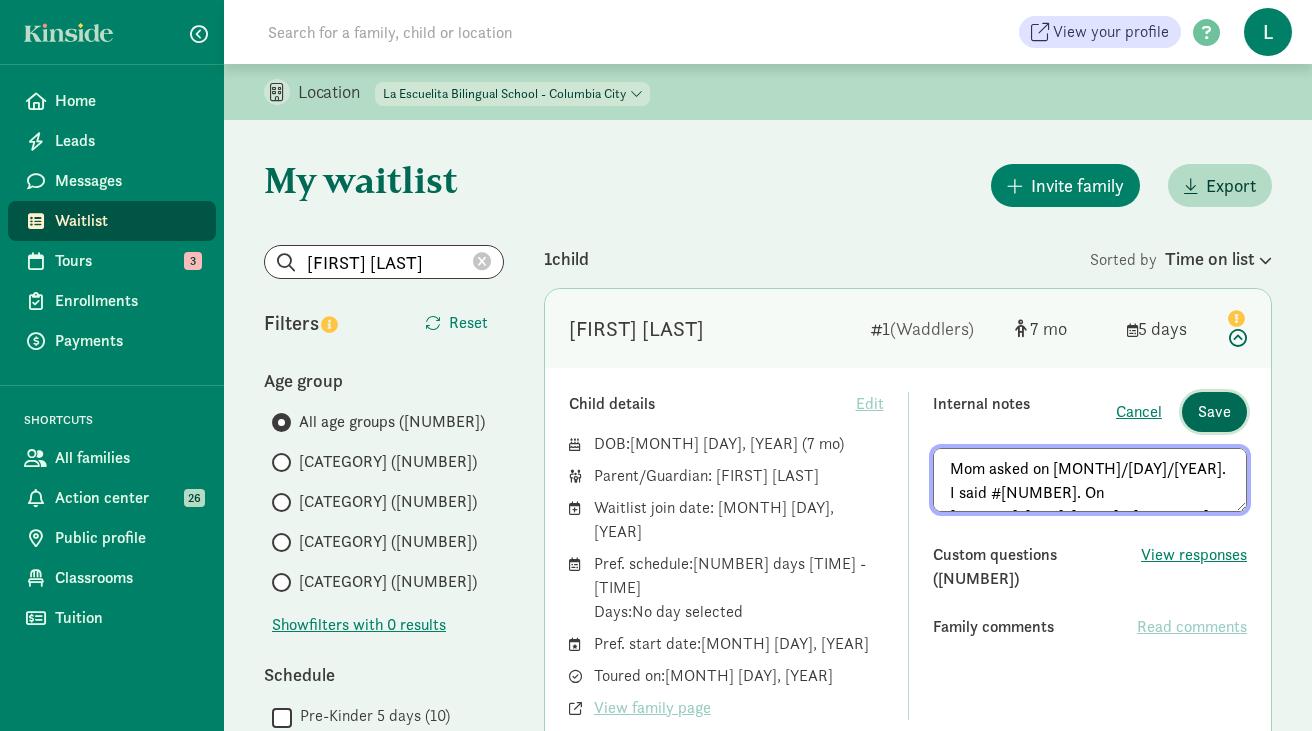 click on "Save" at bounding box center (1214, 412) 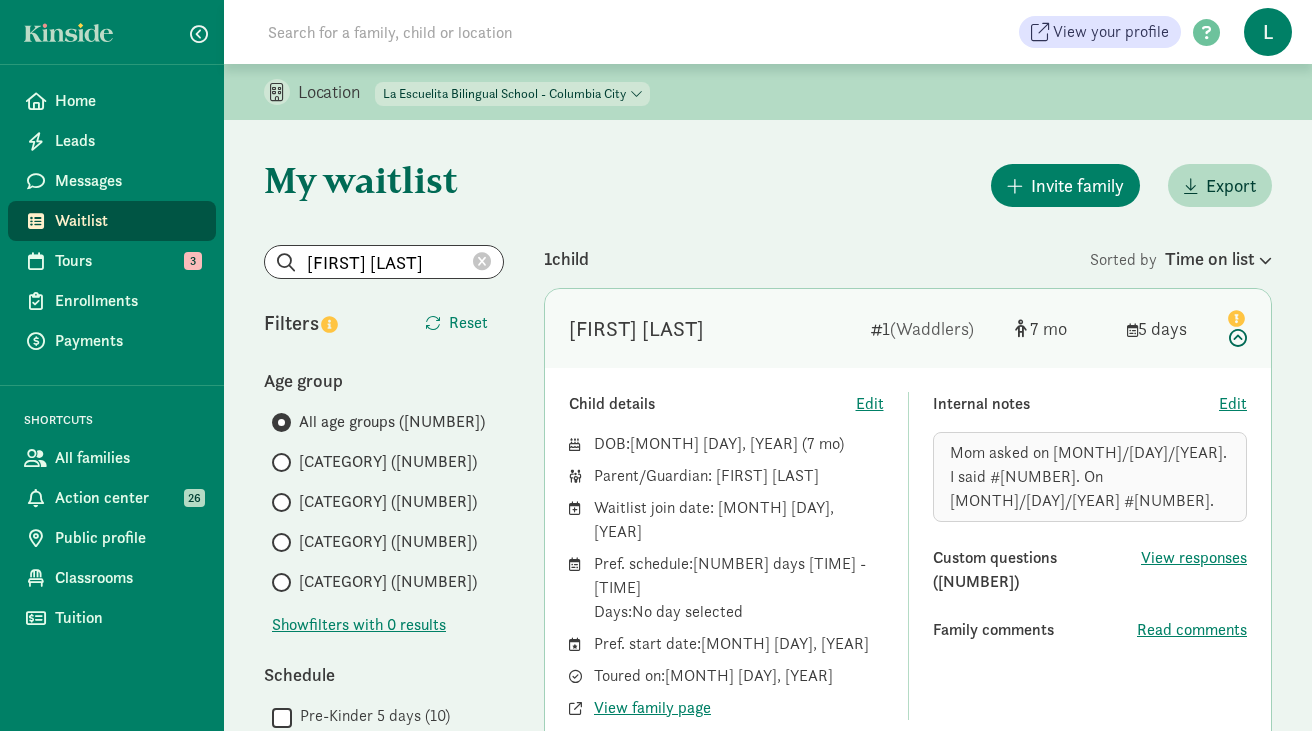click on "La Escuelita Bilingual School - [CITY] La Escuelita Bilingual School - [CITY]" at bounding box center (512, 94) 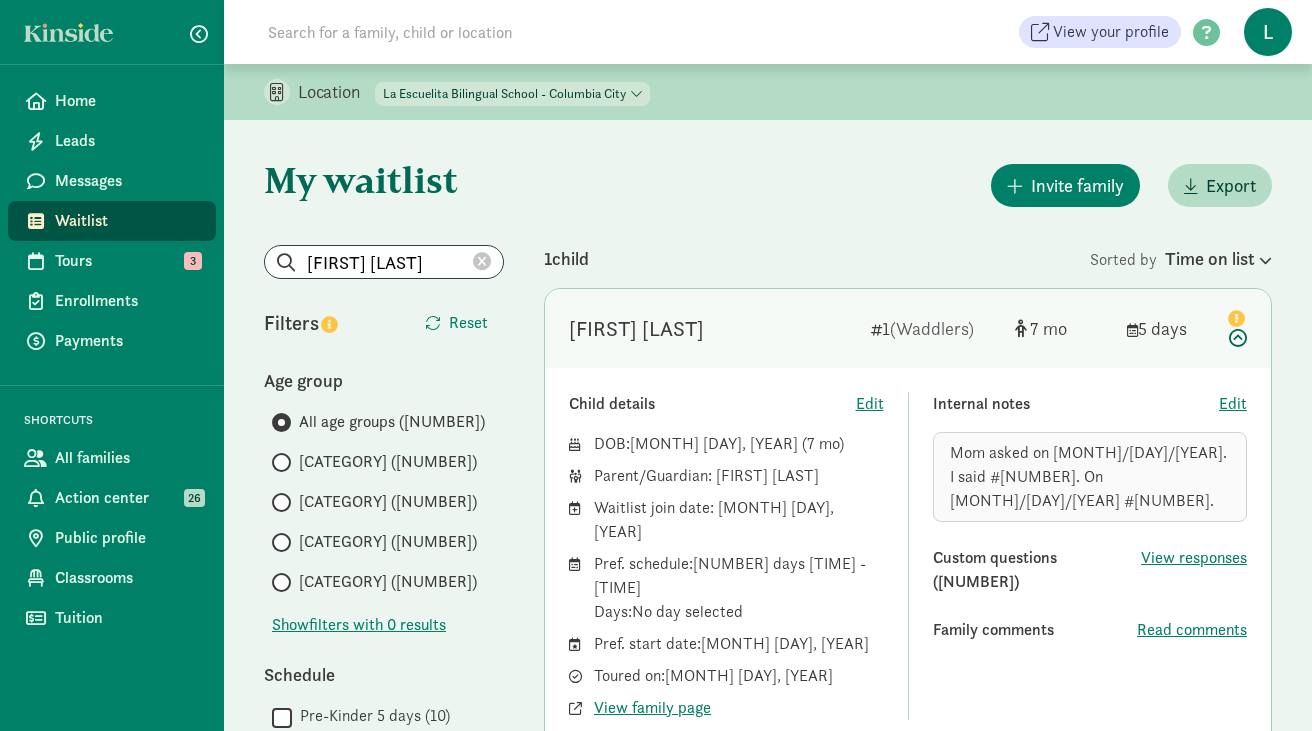 select on "[NUMBER]" 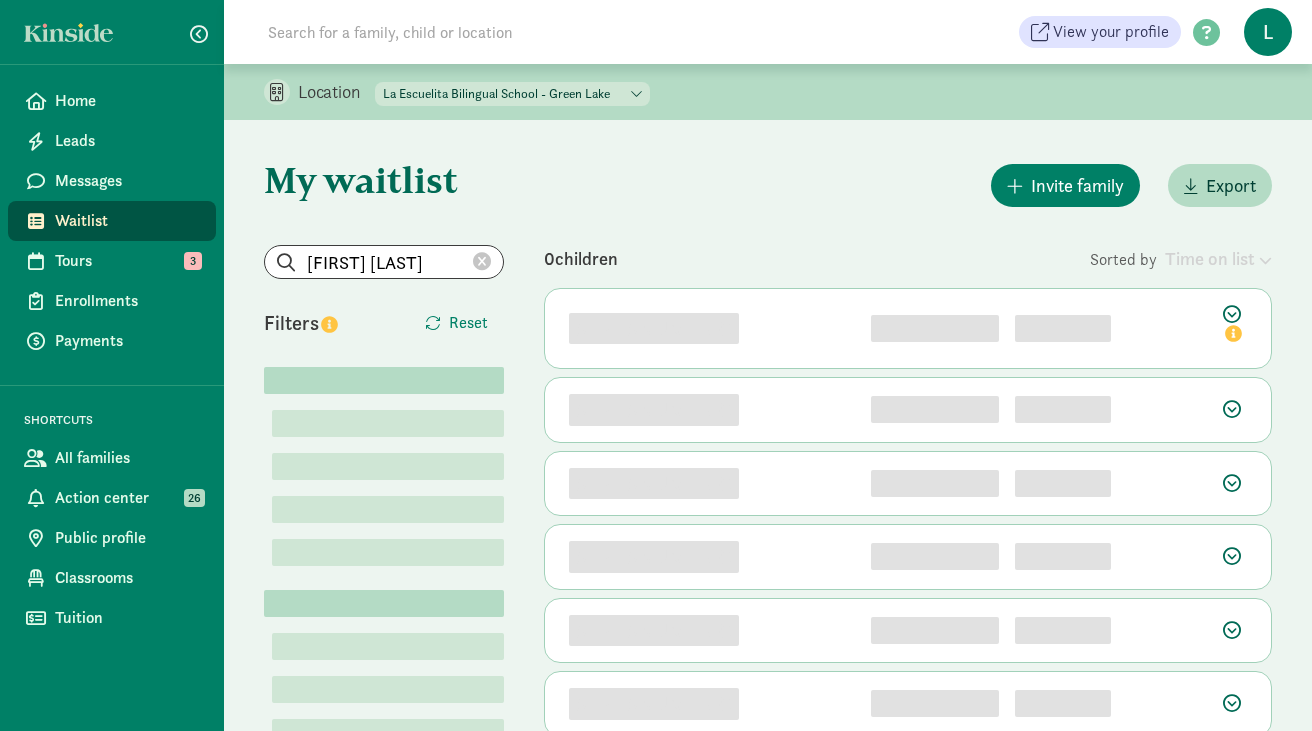 click 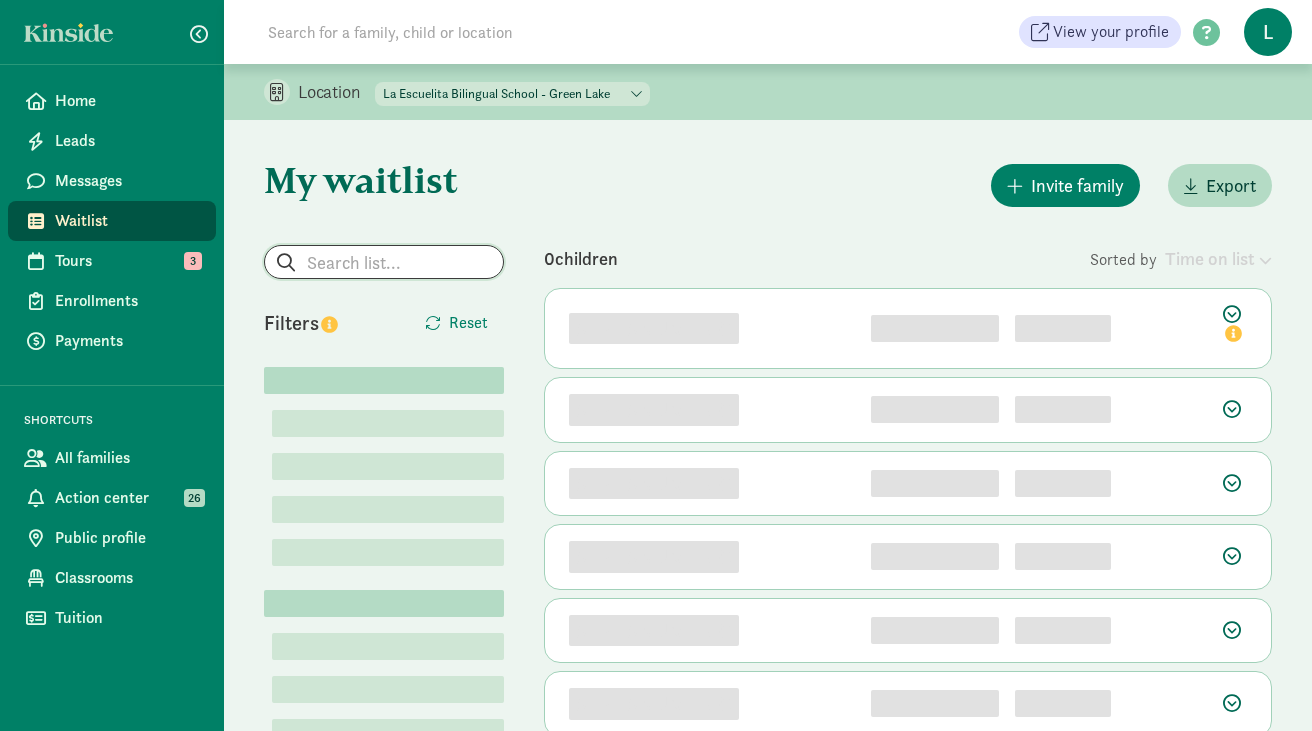 click 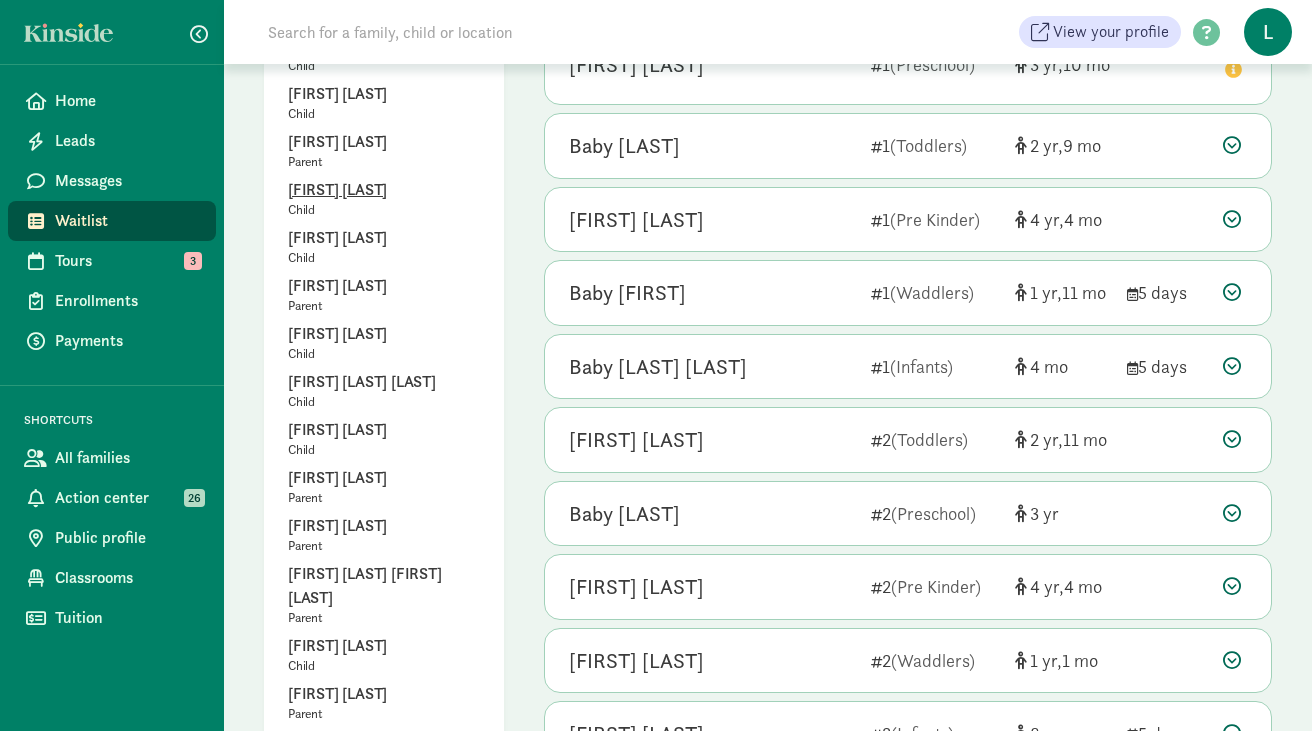 scroll, scrollTop: 269, scrollLeft: 0, axis: vertical 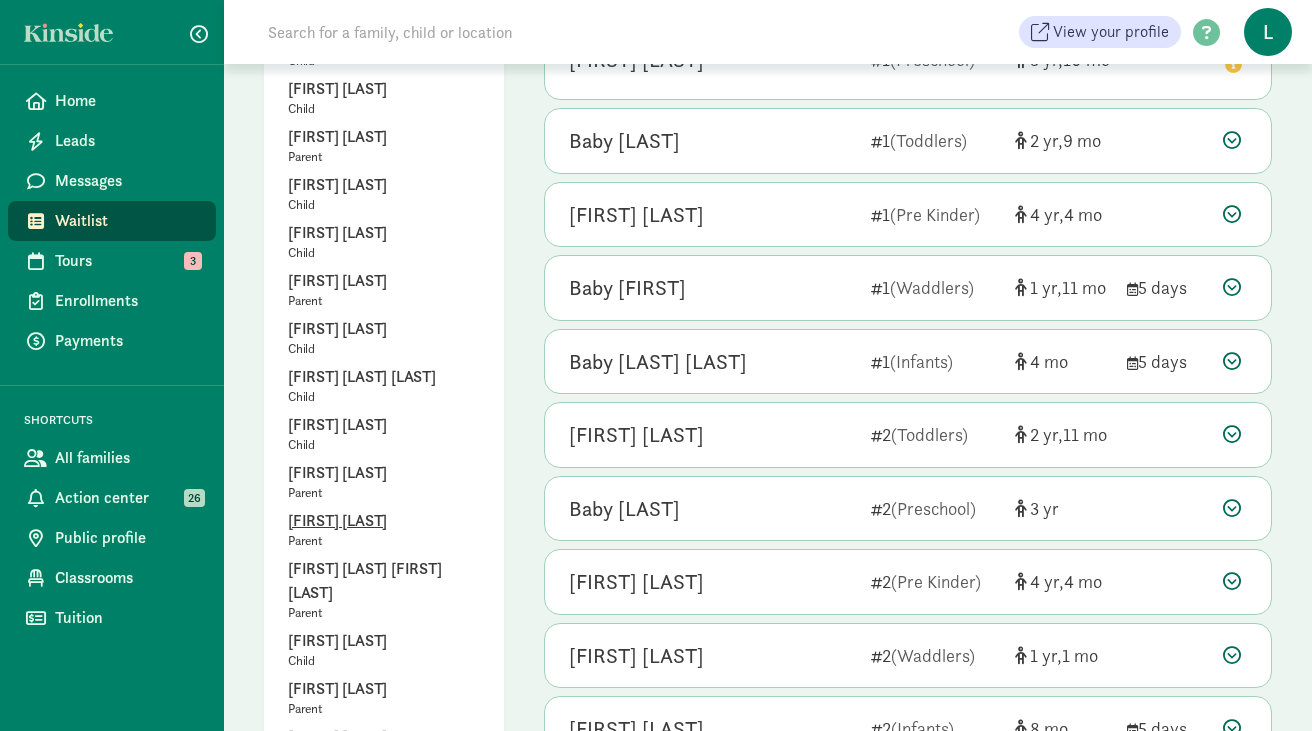 click on "Colleen Kennedy" at bounding box center (384, 521) 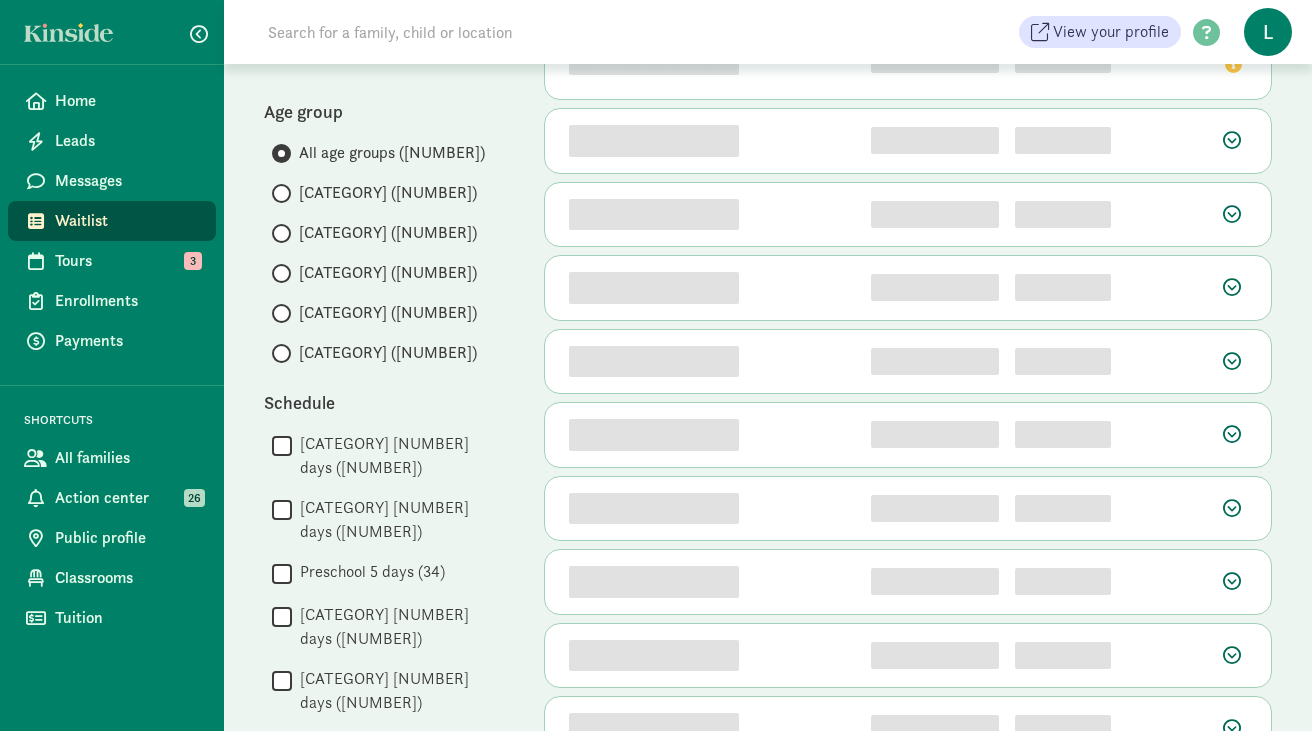 scroll, scrollTop: 0, scrollLeft: 0, axis: both 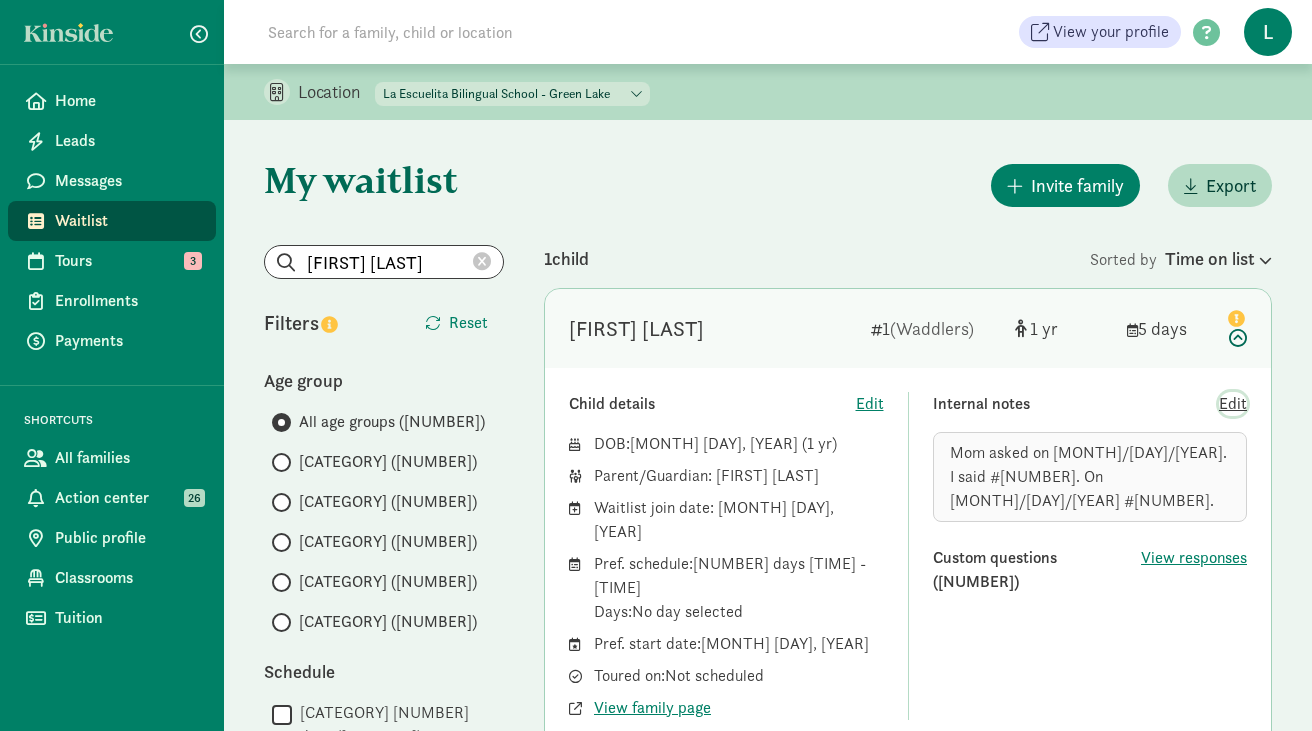 click on "Edit" at bounding box center [1233, 404] 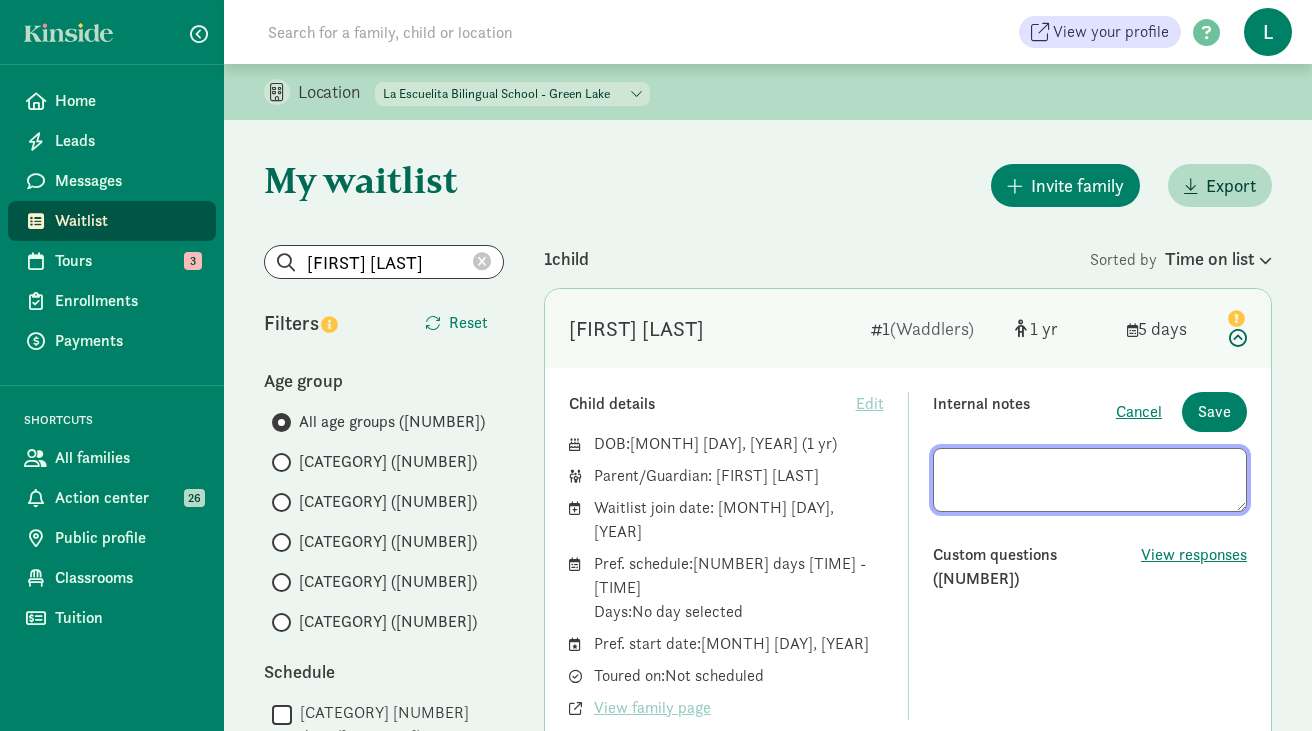 drag, startPoint x: 1037, startPoint y: 494, endPoint x: 943, endPoint y: 461, distance: 99.62429 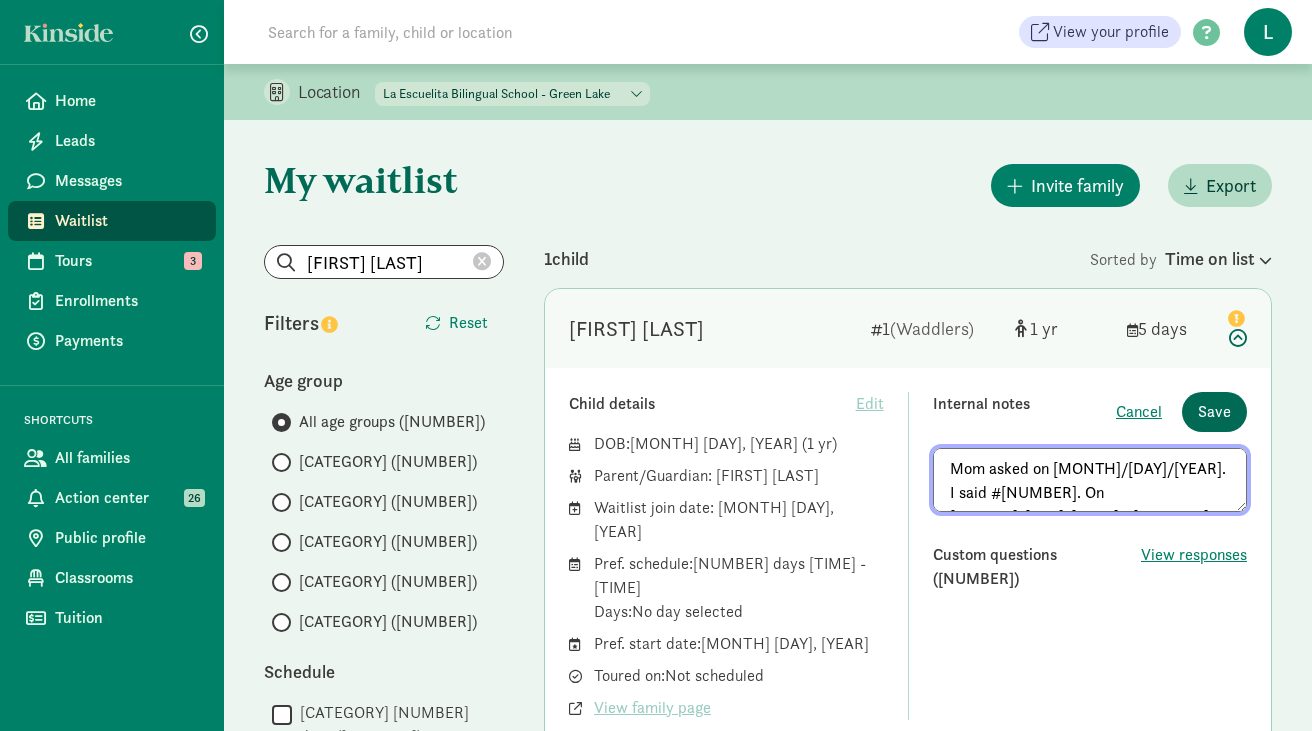type on "Mom asked on 1/7/25. I said #116. On 4/1/25 #94. On8/5/25 #72." 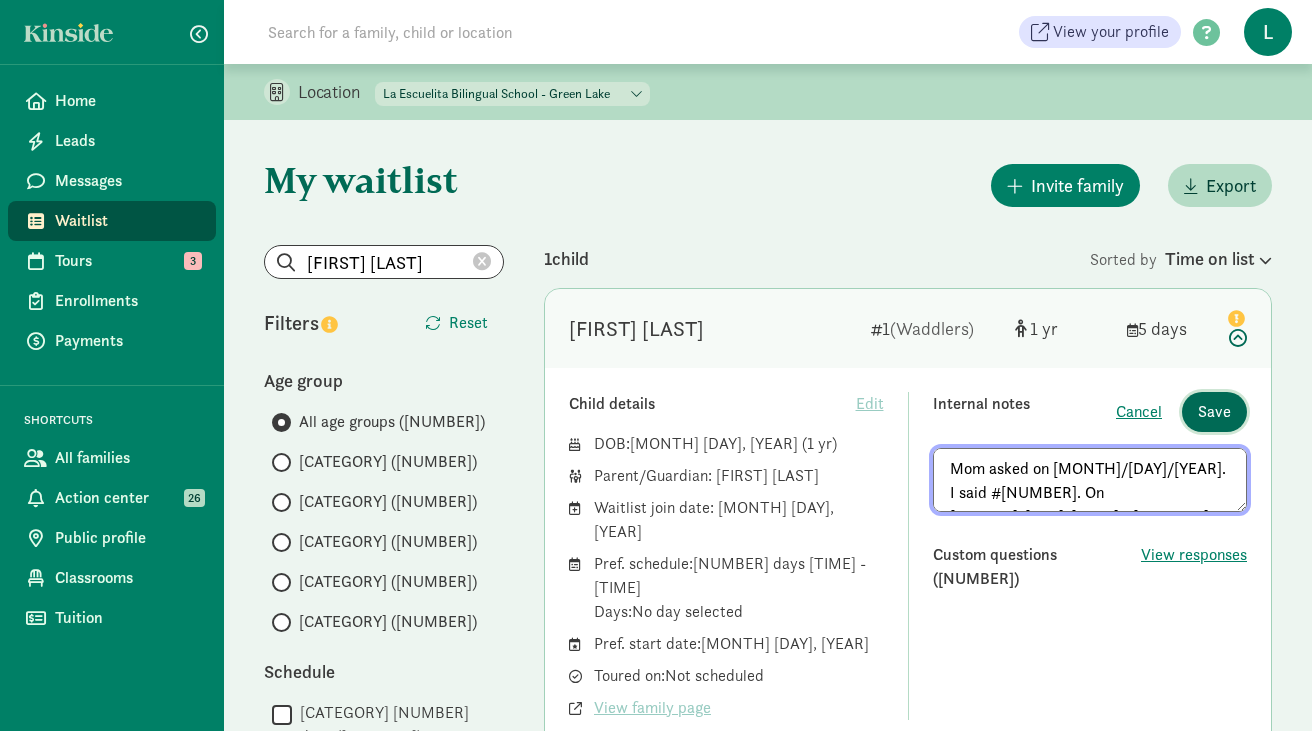click on "Save" at bounding box center [1214, 412] 